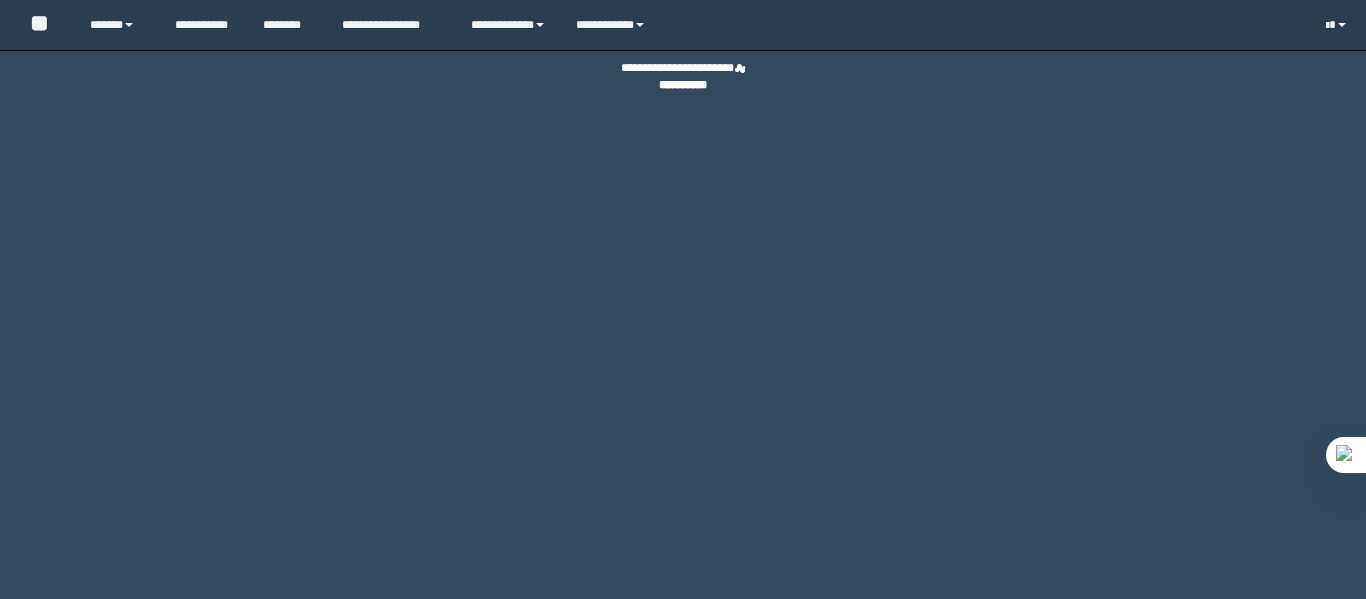 scroll, scrollTop: 0, scrollLeft: 0, axis: both 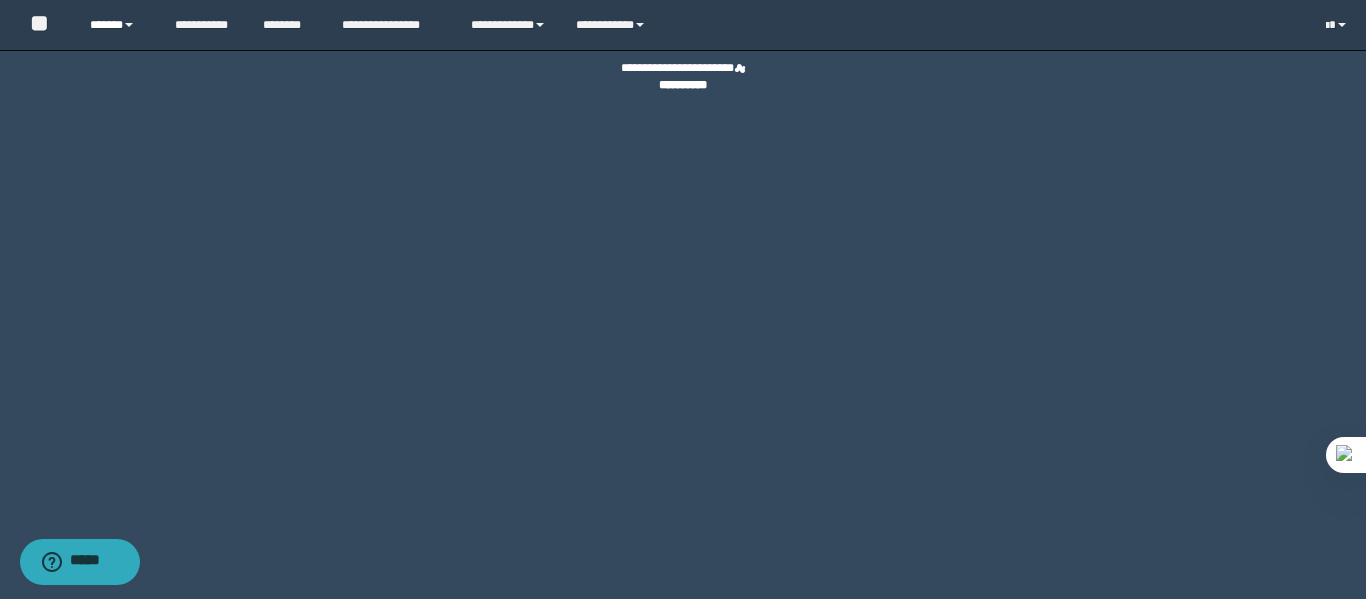 click on "******" at bounding box center (117, 25) 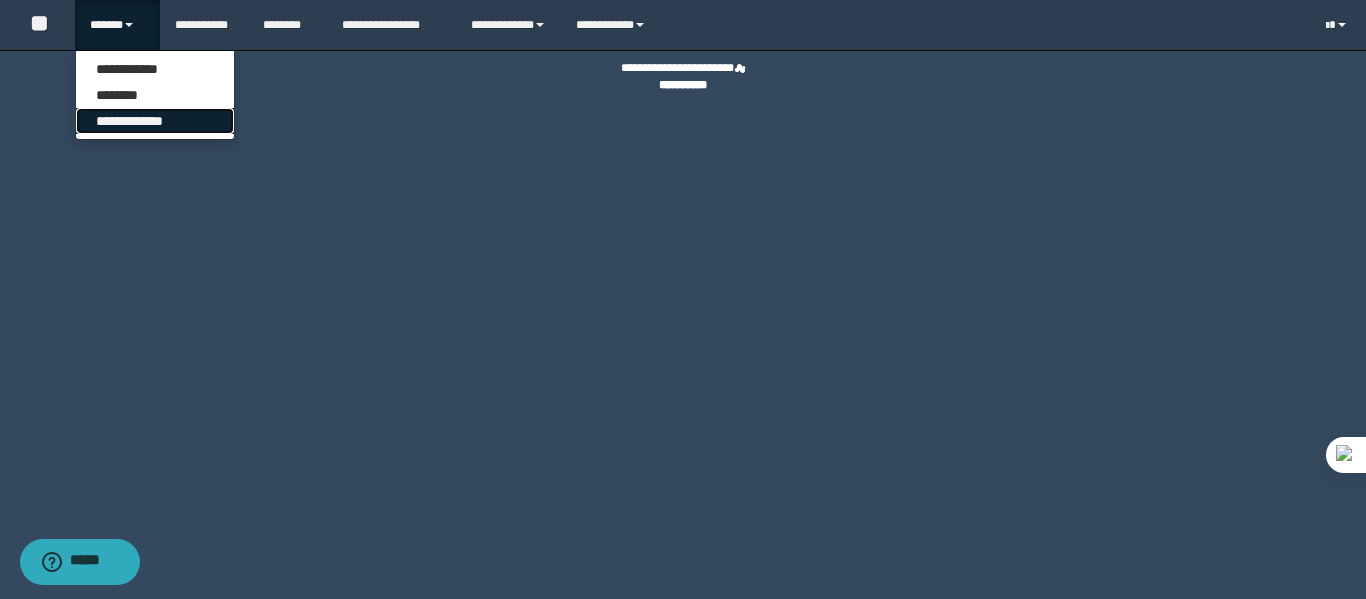 click on "**********" at bounding box center [155, 121] 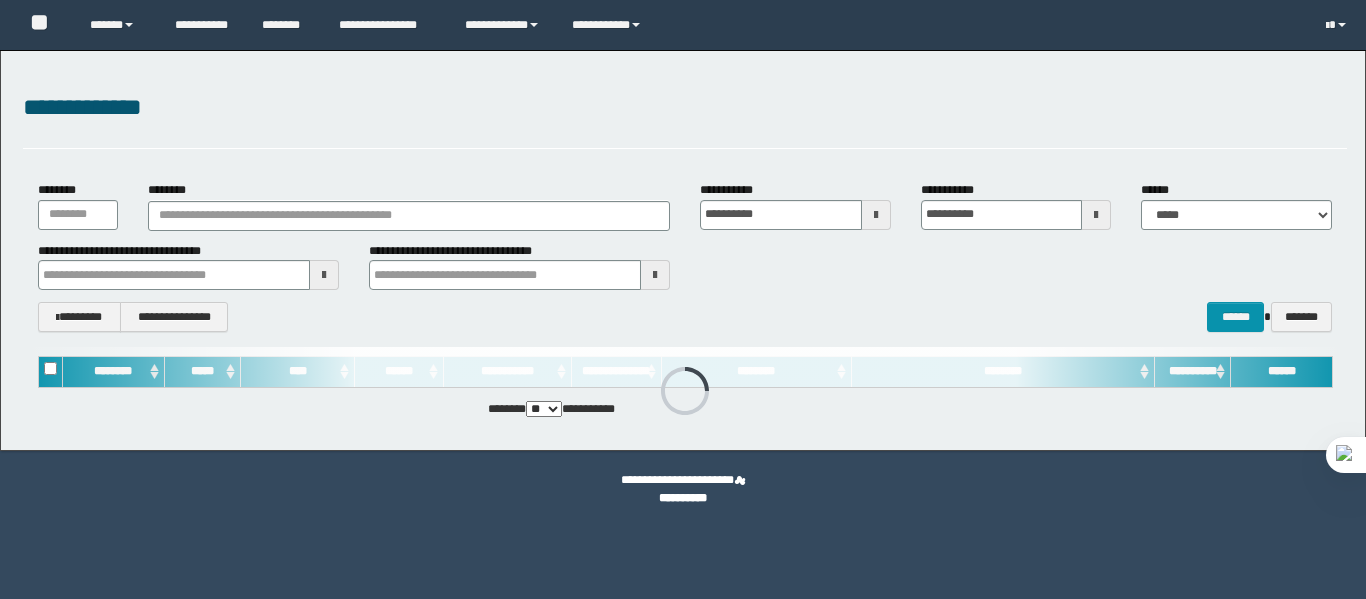 scroll, scrollTop: 0, scrollLeft: 0, axis: both 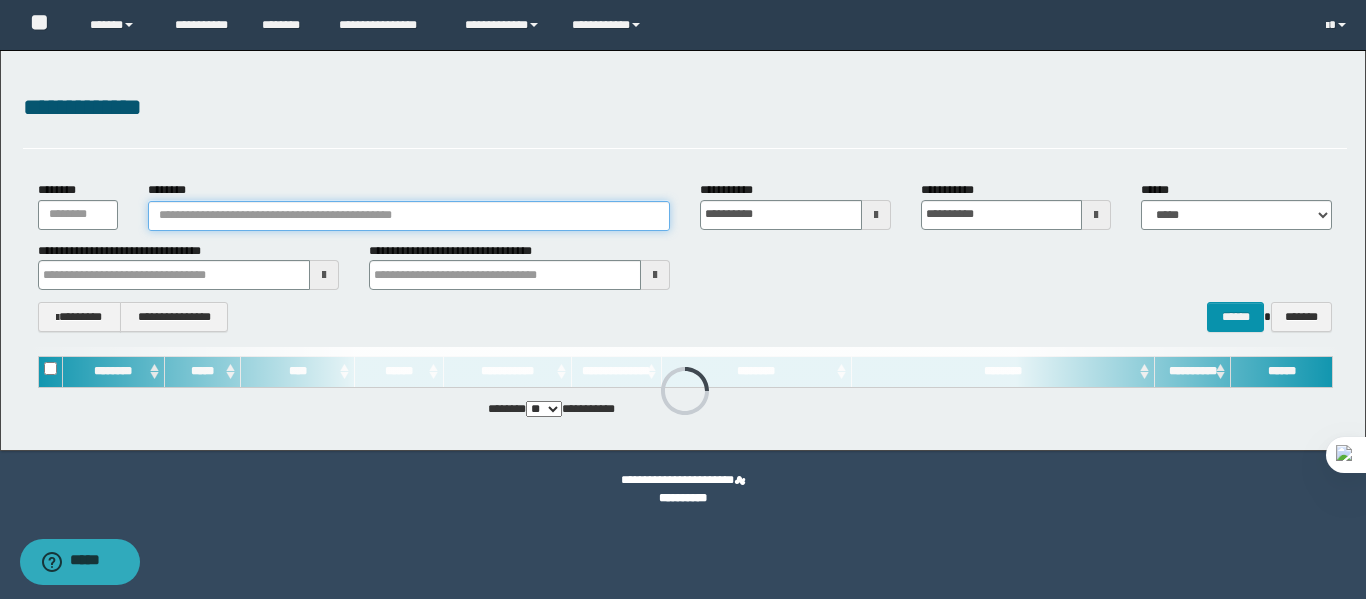 click on "********" at bounding box center (409, 216) 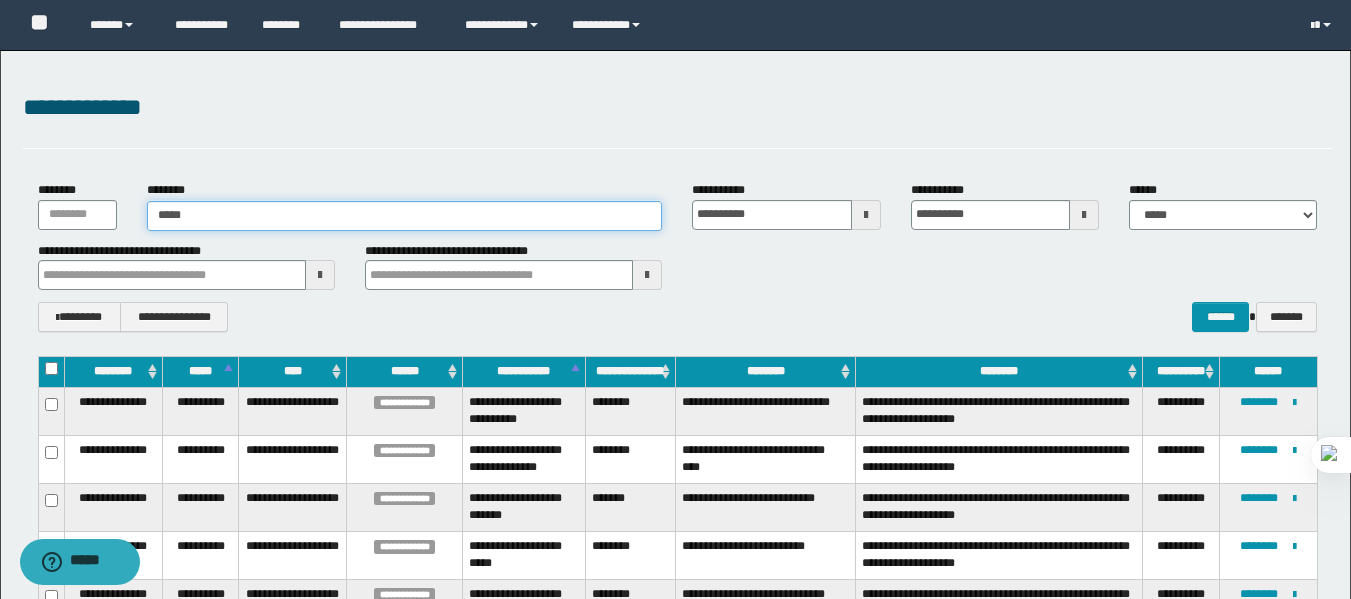 type on "******" 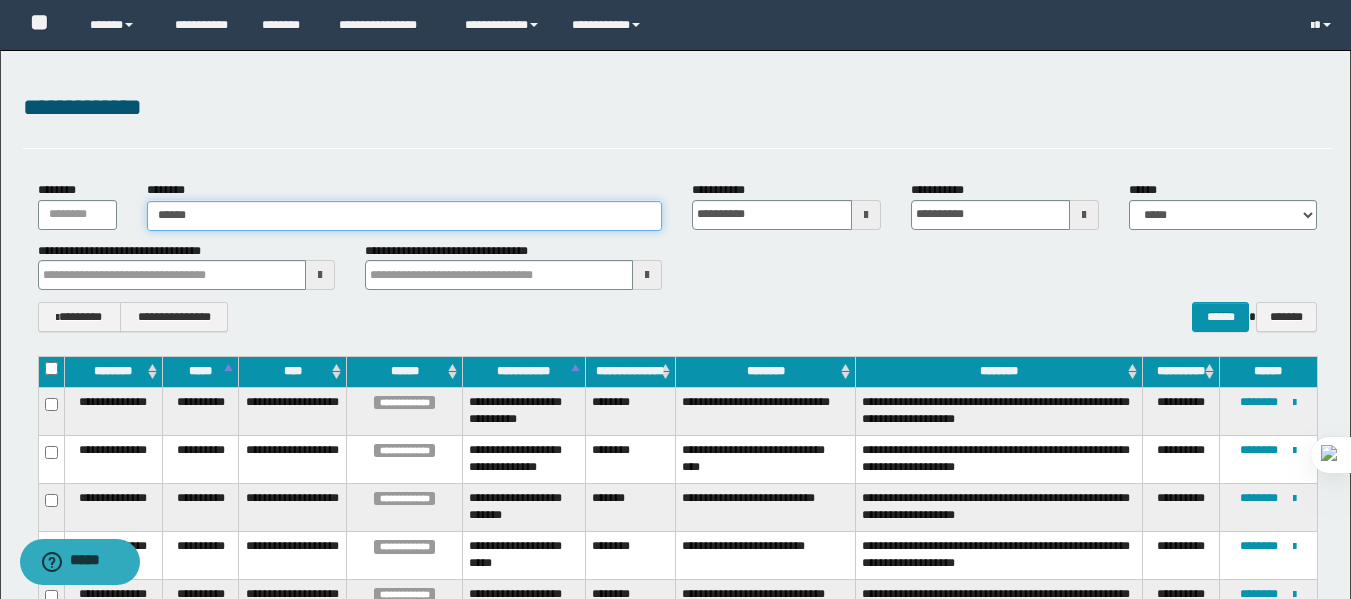 type on "******" 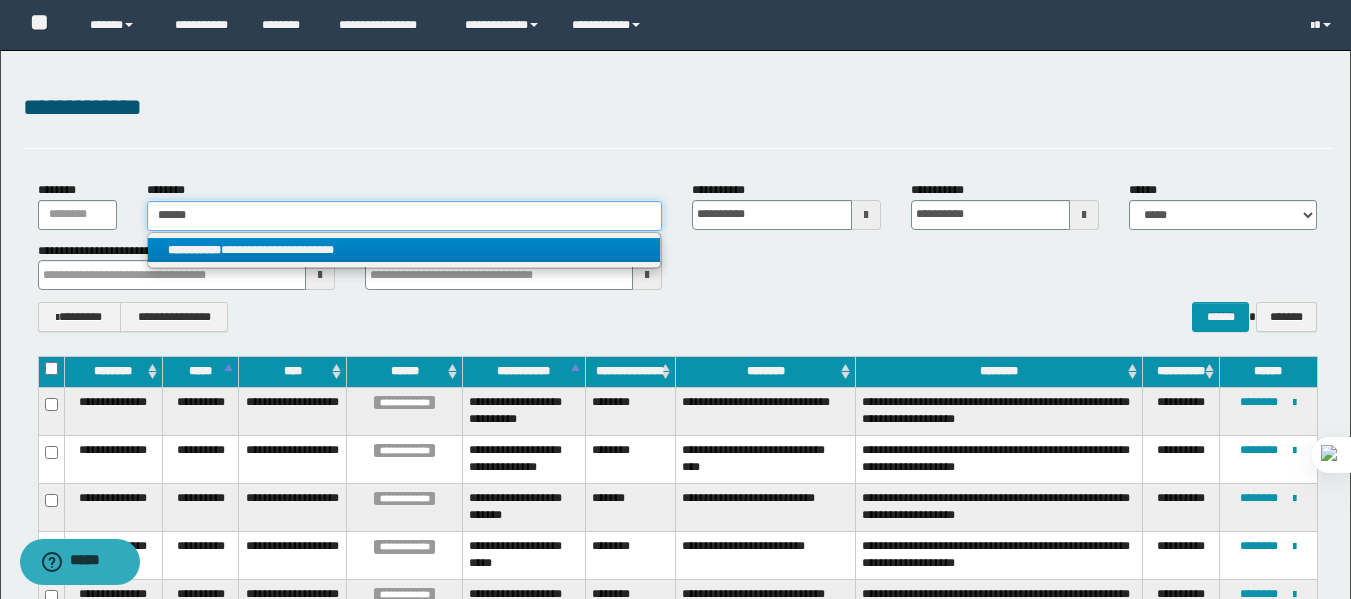 type on "******" 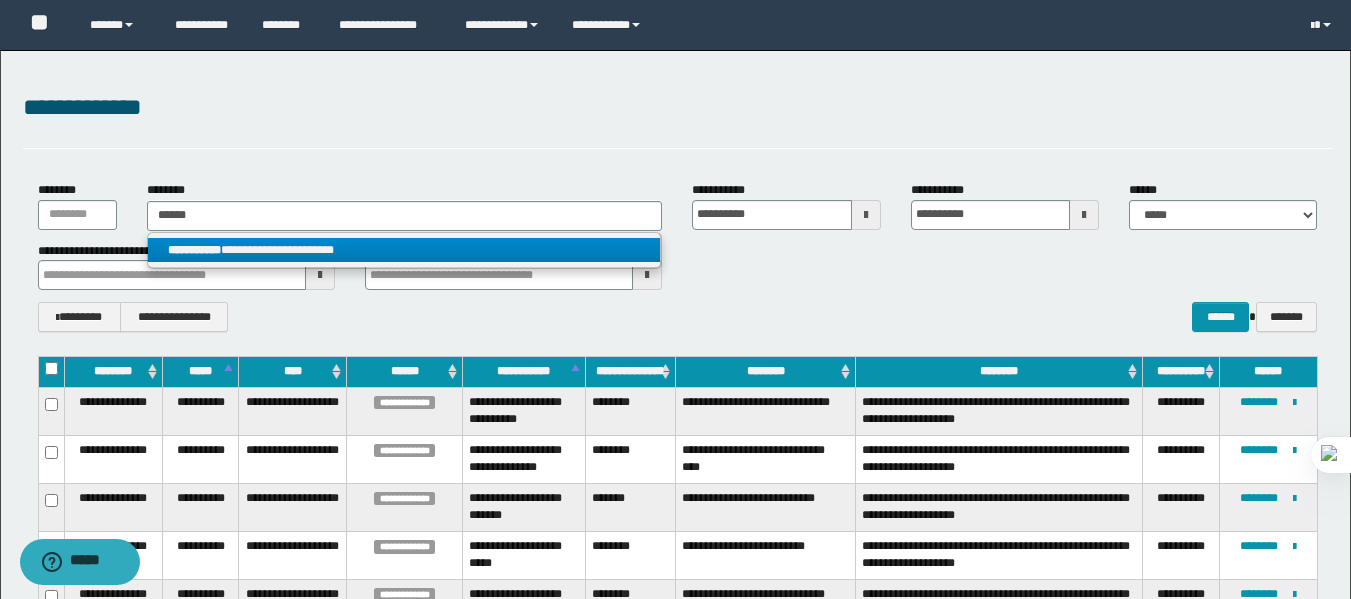click on "**********" at bounding box center [404, 250] 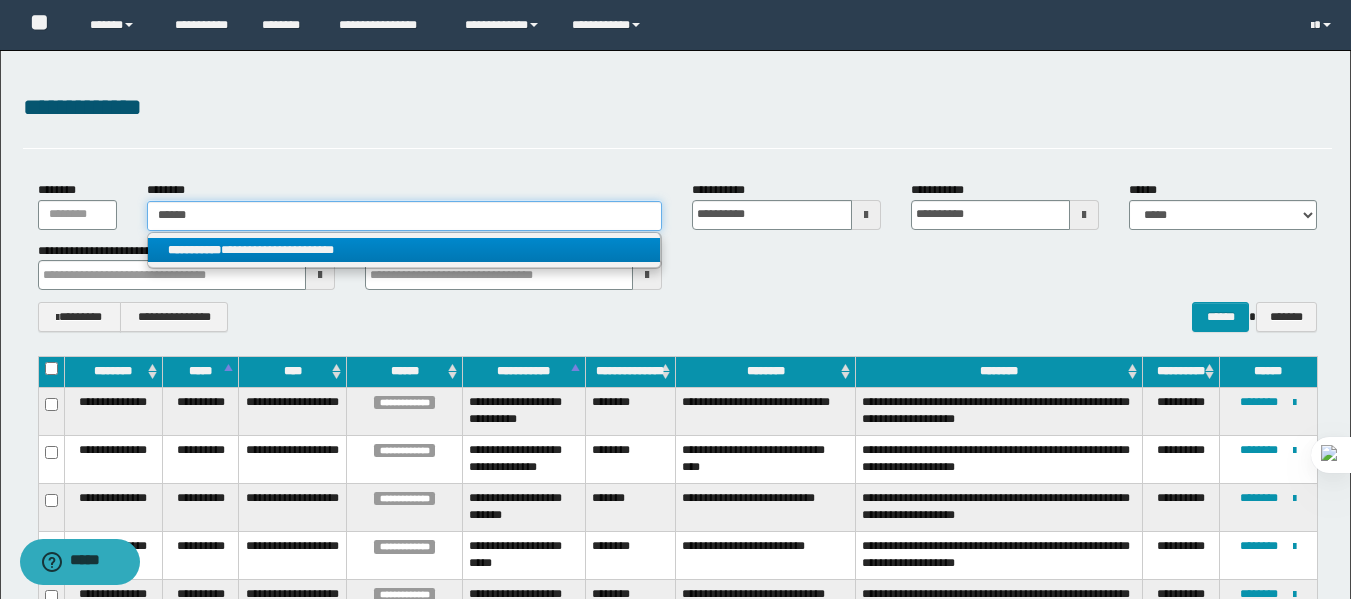 type 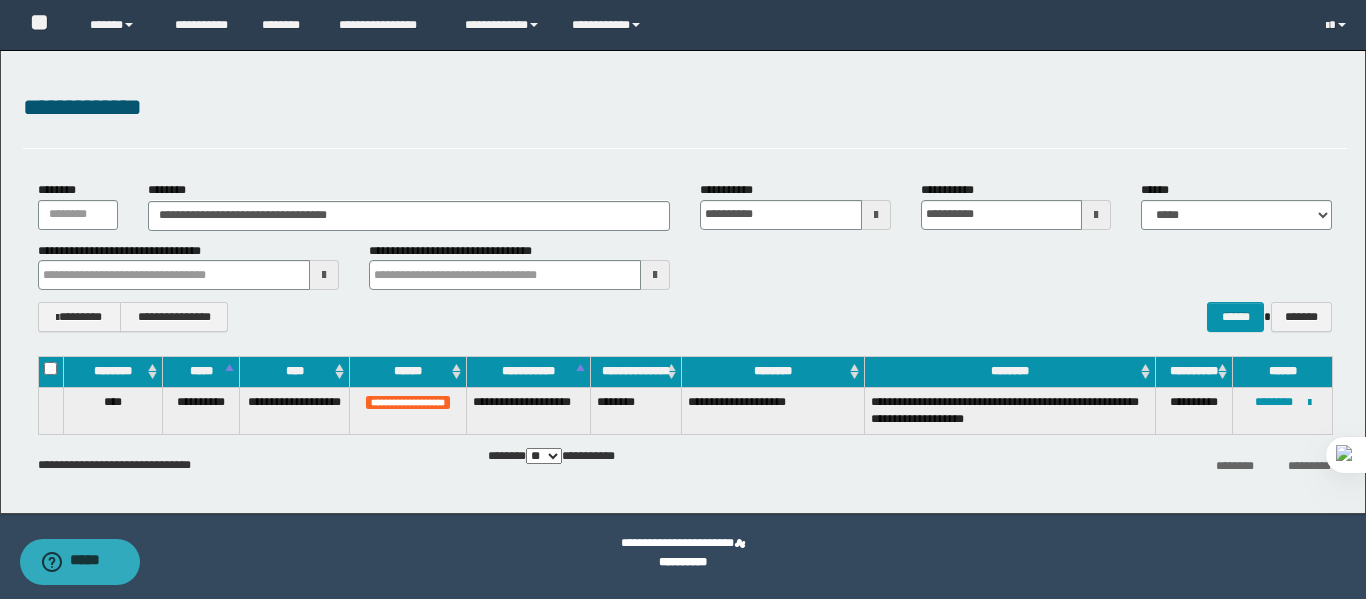 click on "**********" at bounding box center [685, 119] 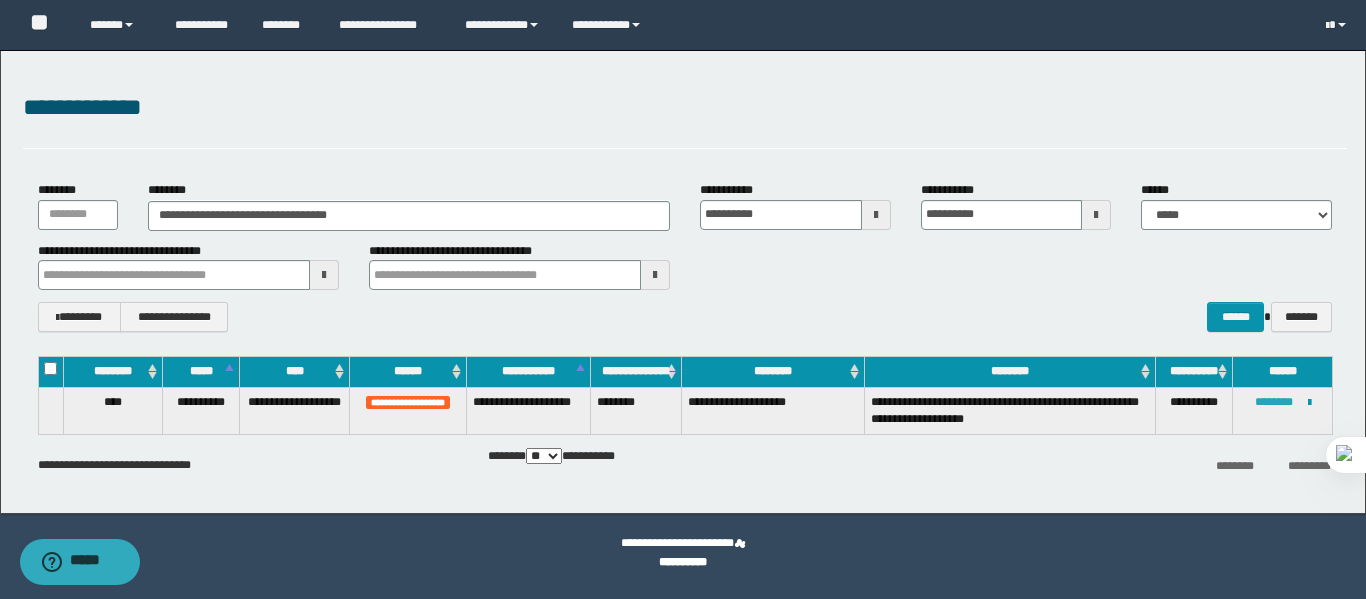 click on "********" at bounding box center (1274, 402) 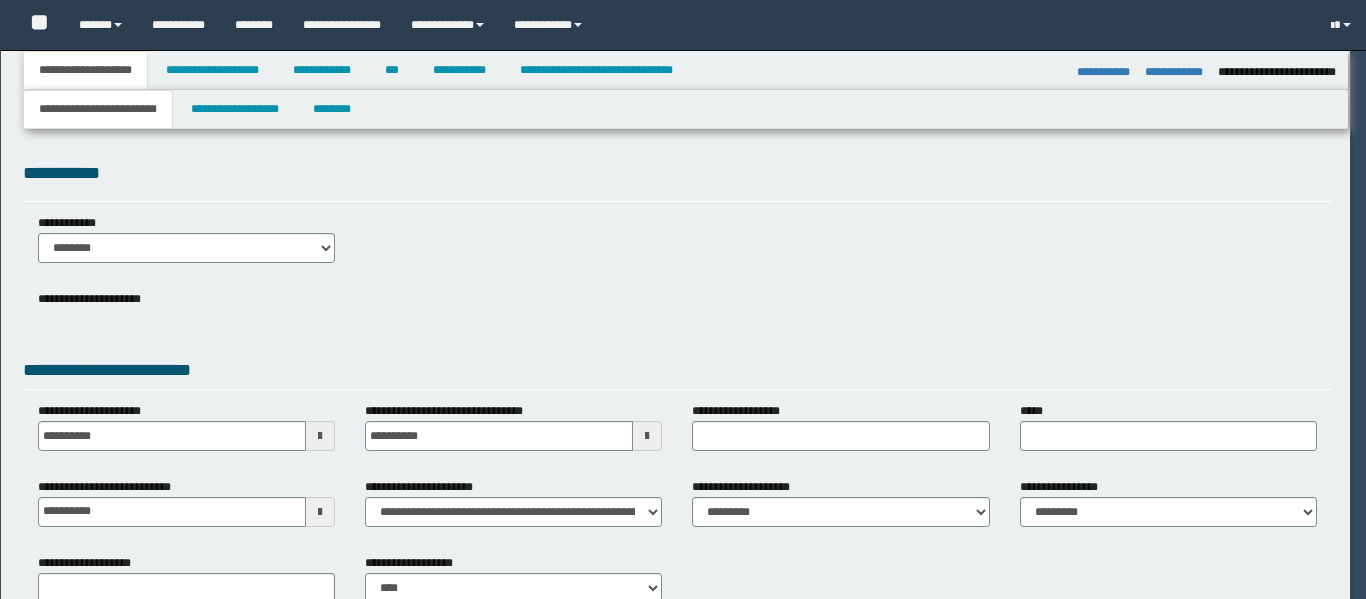 select on "*" 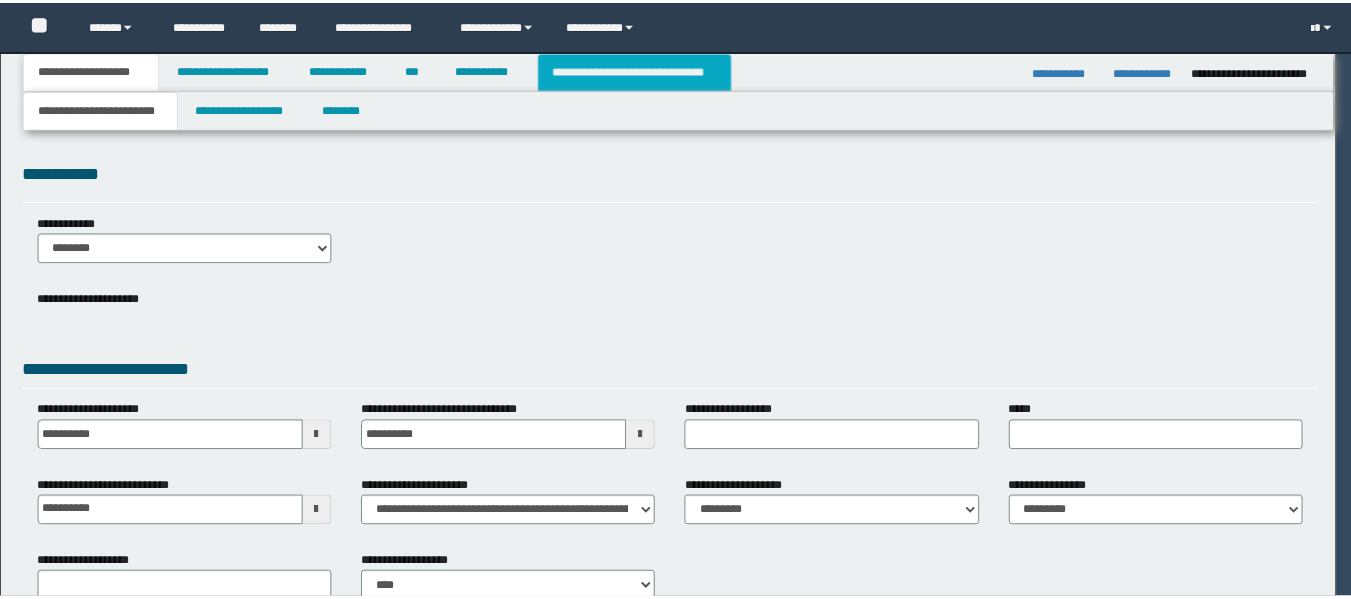 scroll, scrollTop: 0, scrollLeft: 0, axis: both 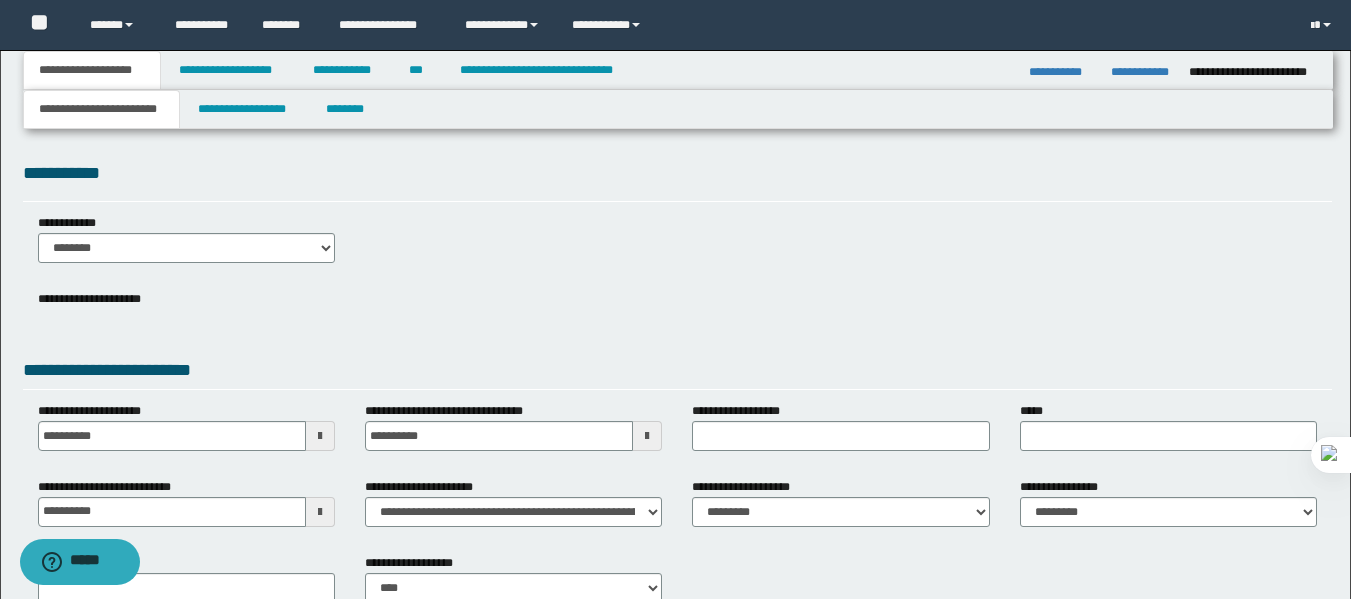 click on "**********" at bounding box center (678, 70) 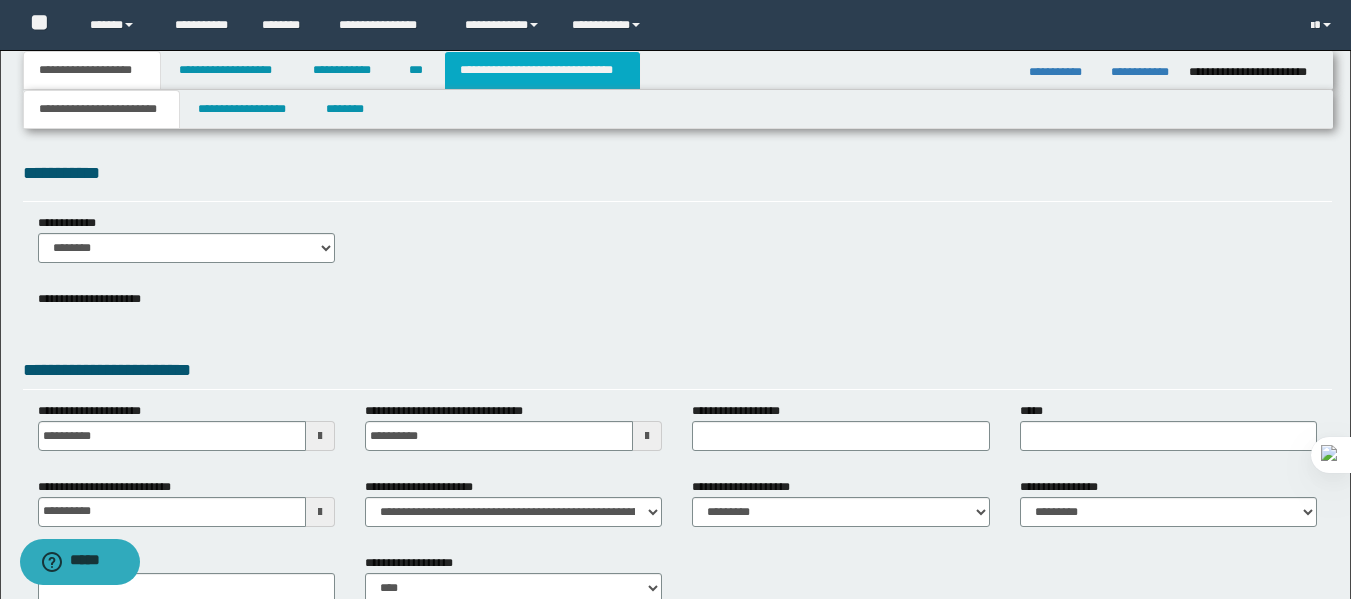 click on "**********" at bounding box center [542, 70] 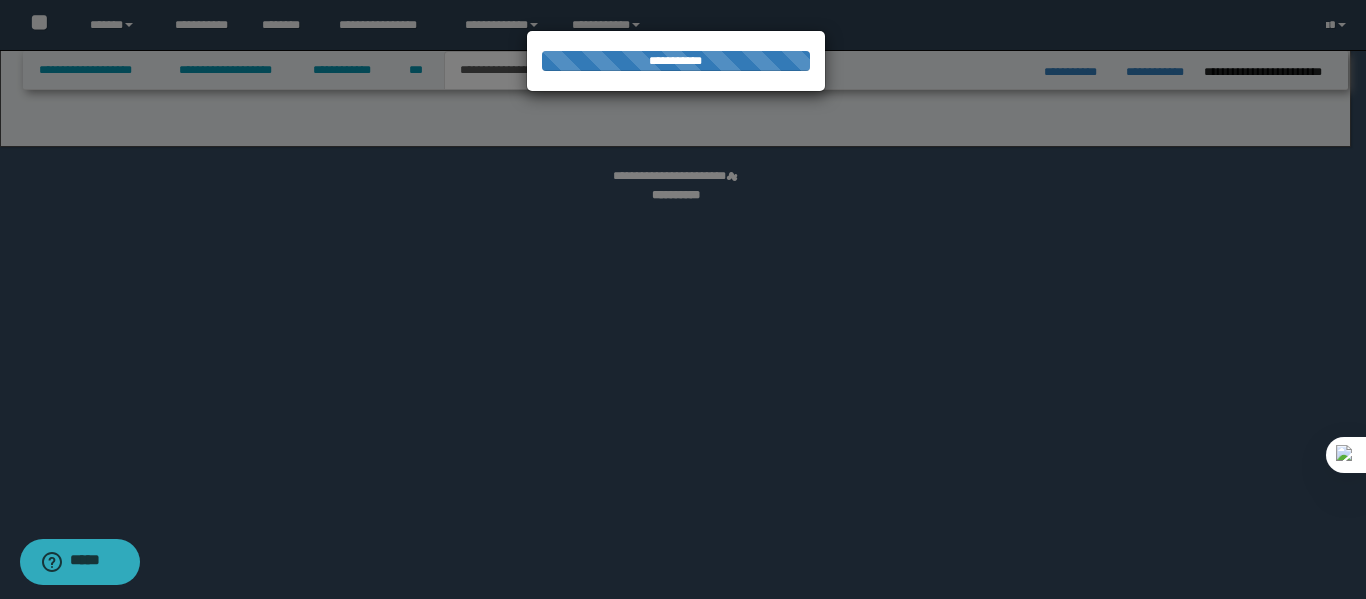 select on "*" 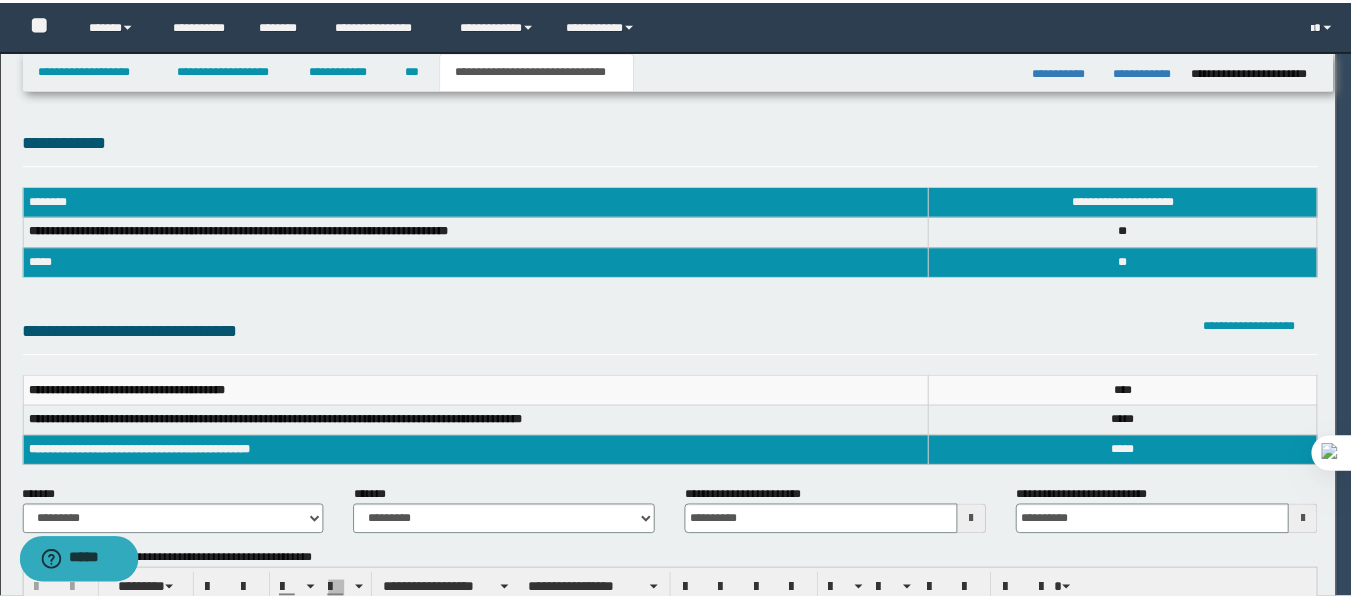 scroll, scrollTop: 0, scrollLeft: 0, axis: both 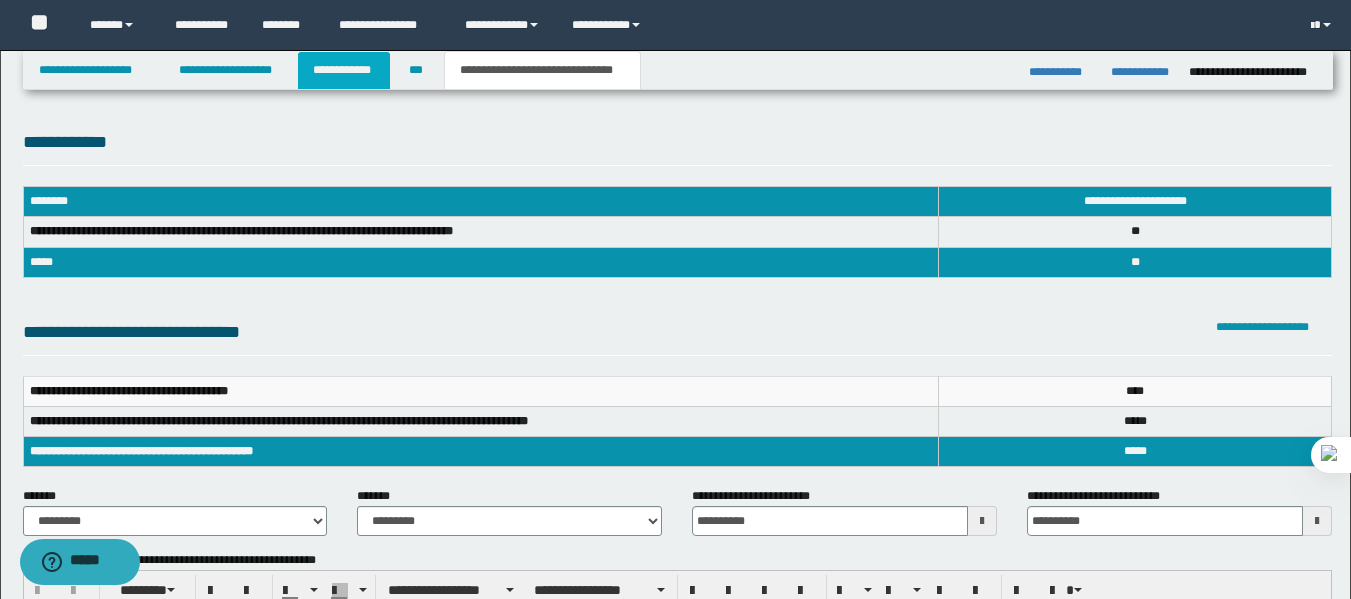 click on "**********" at bounding box center [344, 70] 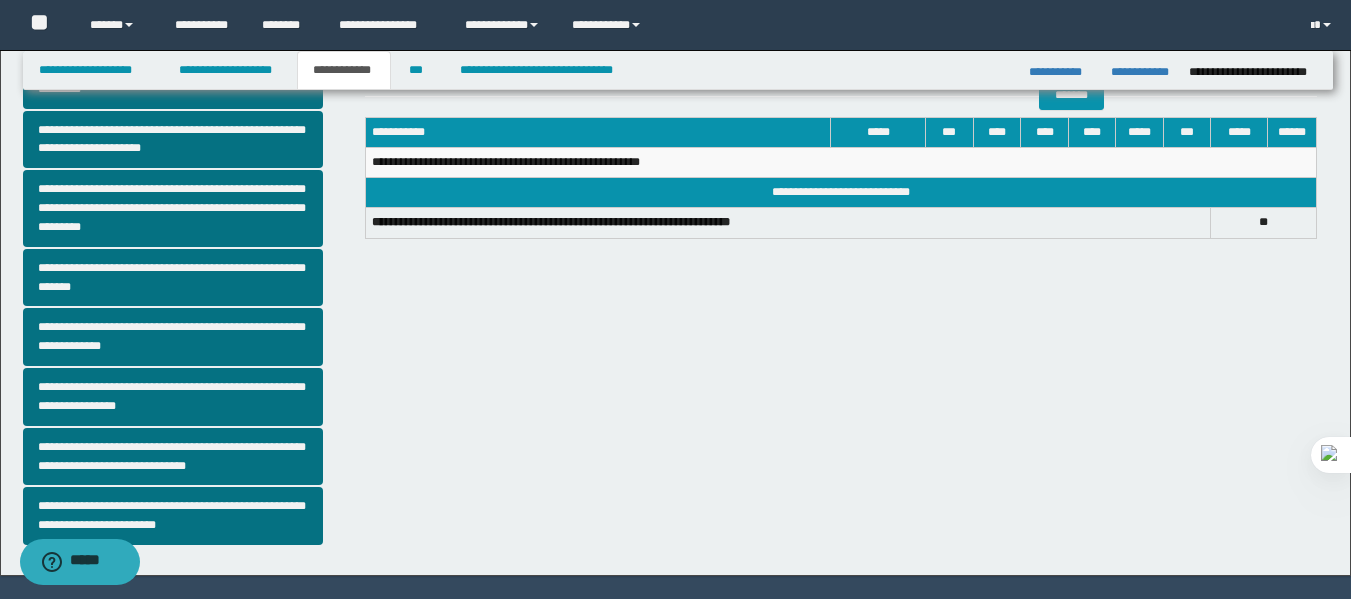 scroll, scrollTop: 550, scrollLeft: 0, axis: vertical 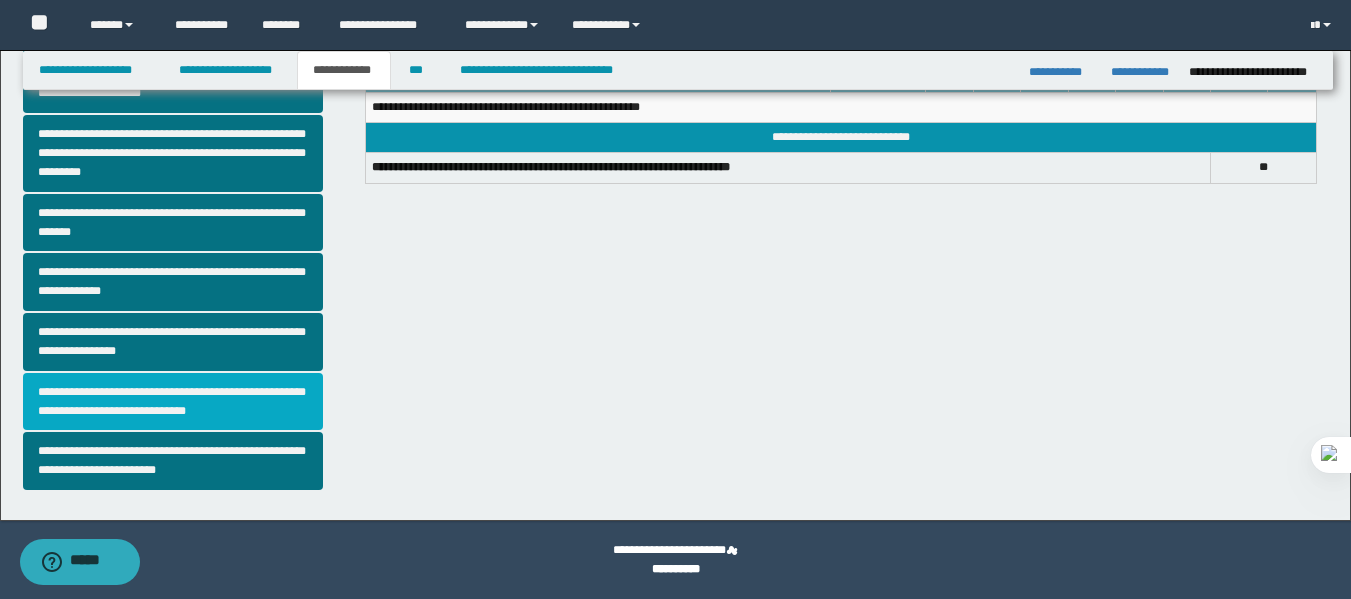 click on "**********" at bounding box center [173, 402] 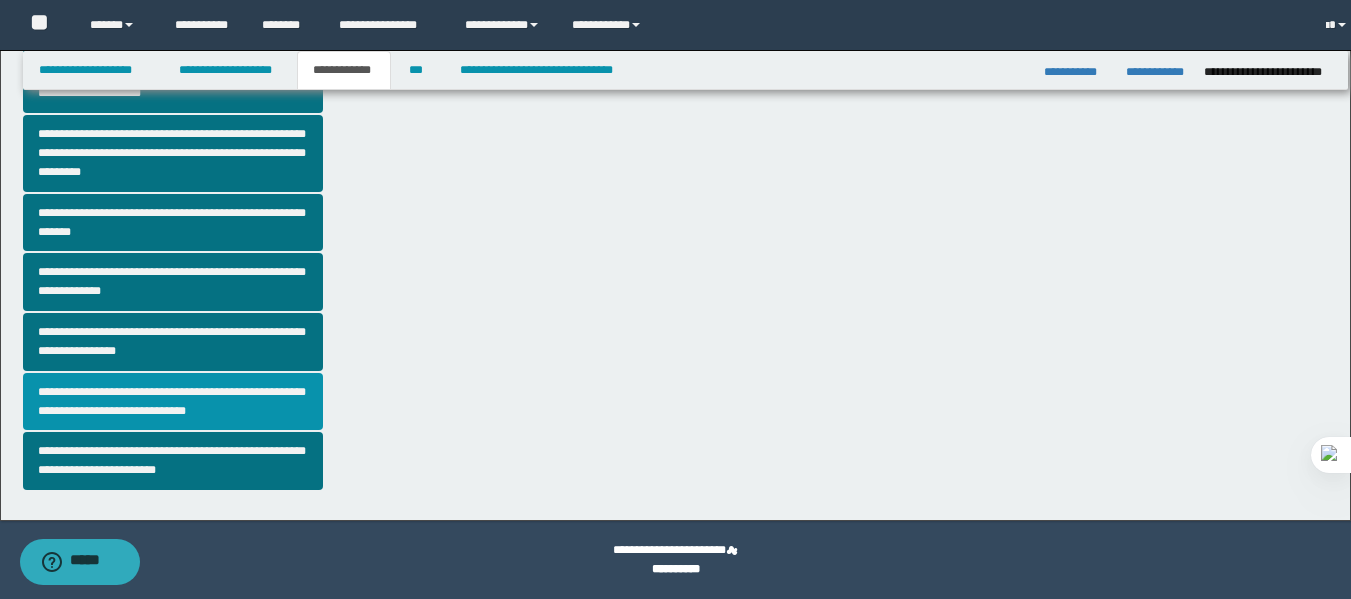 scroll, scrollTop: 0, scrollLeft: 0, axis: both 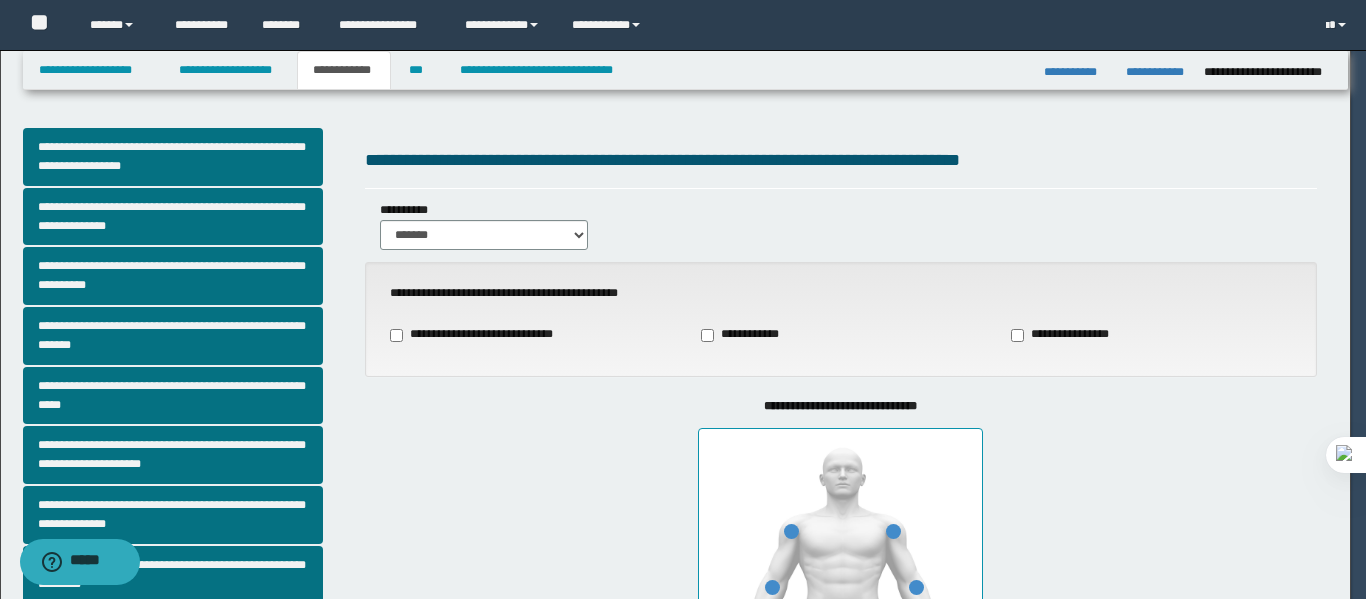 type on "**" 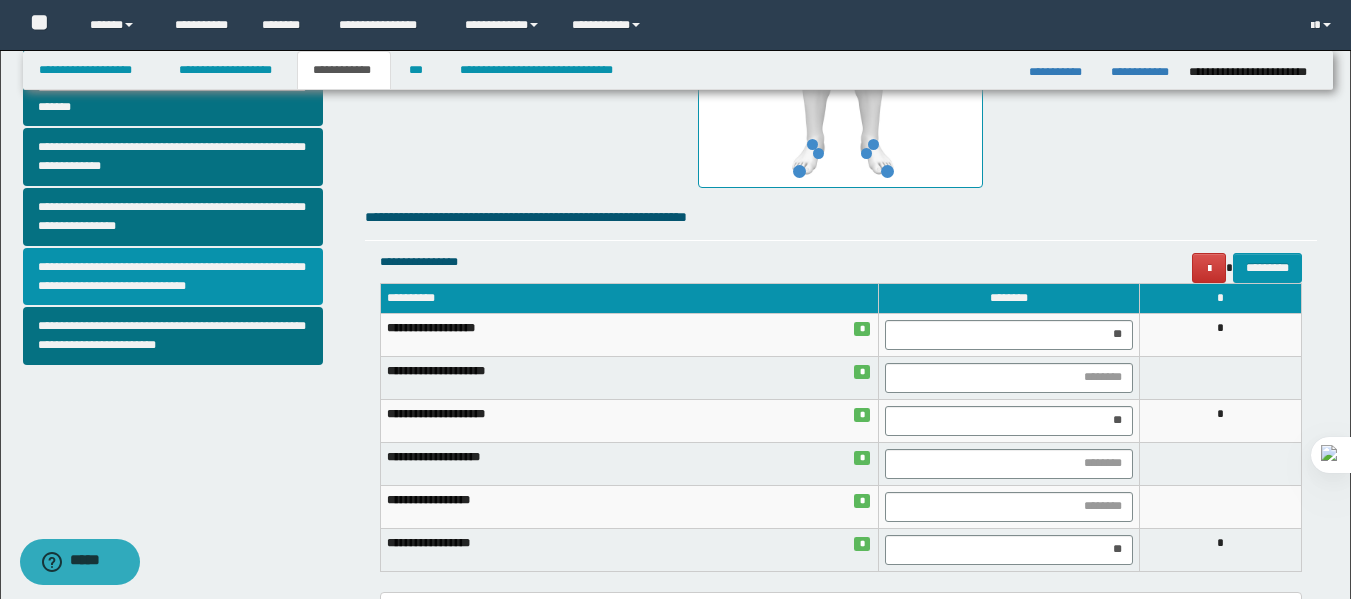 scroll, scrollTop: 701, scrollLeft: 0, axis: vertical 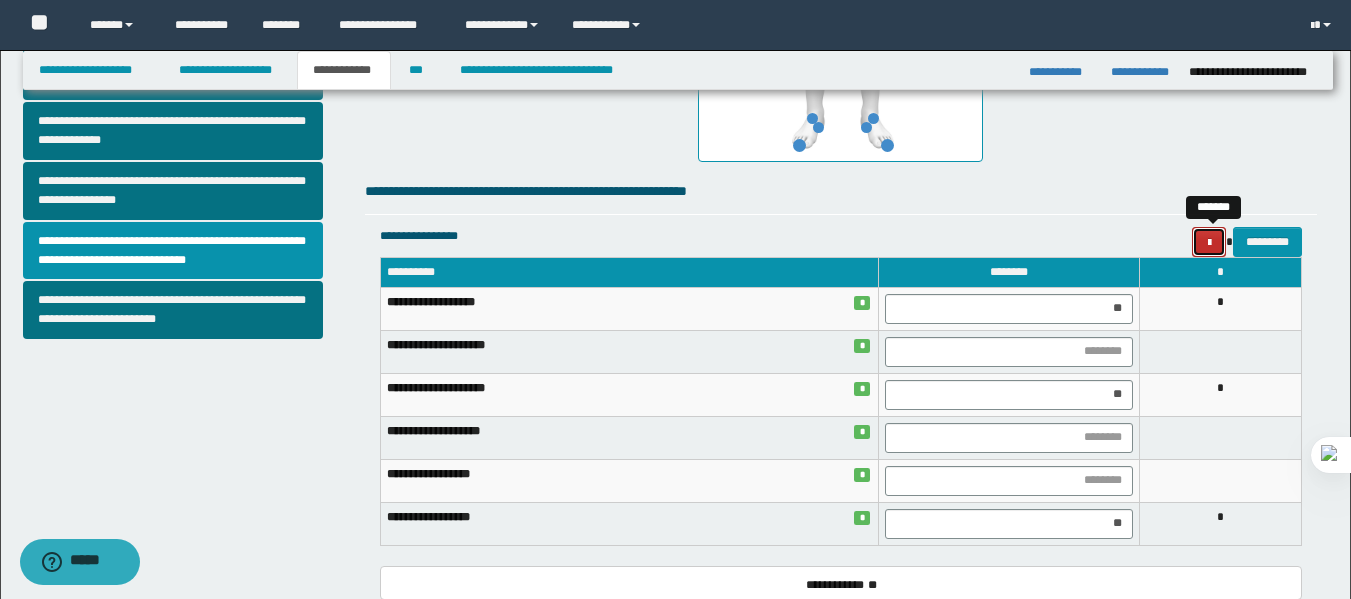 click at bounding box center (1209, 242) 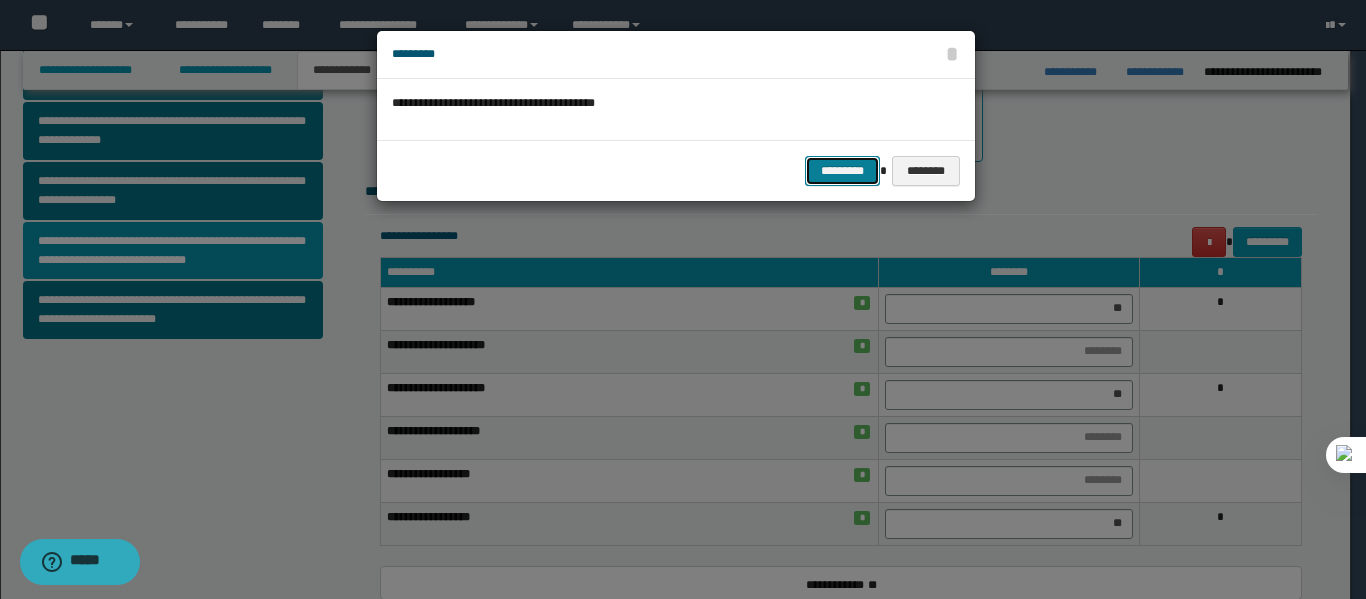 click on "*********" at bounding box center [842, 171] 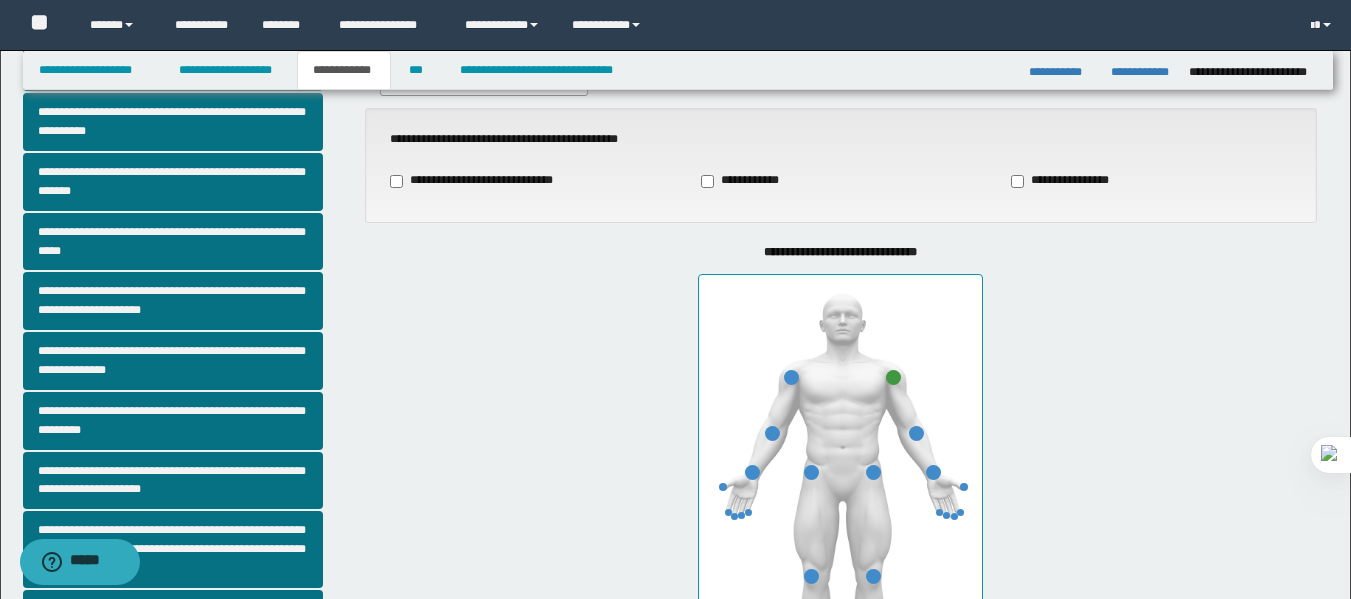 scroll, scrollTop: 157, scrollLeft: 0, axis: vertical 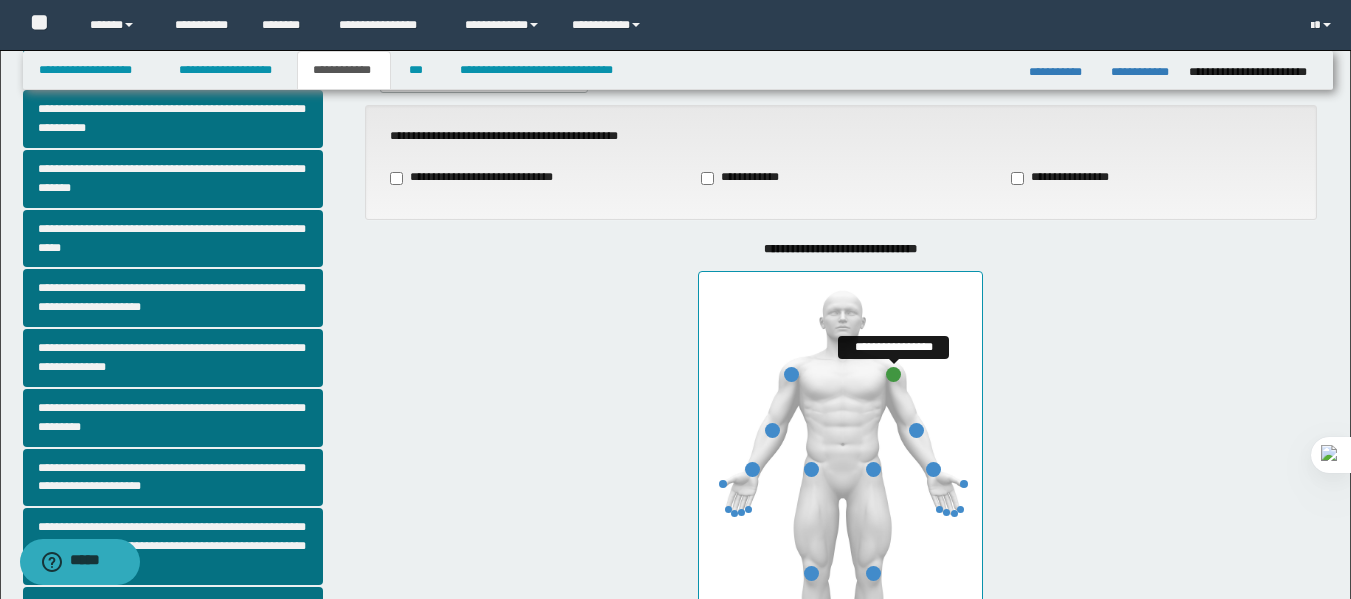 click at bounding box center (893, 374) 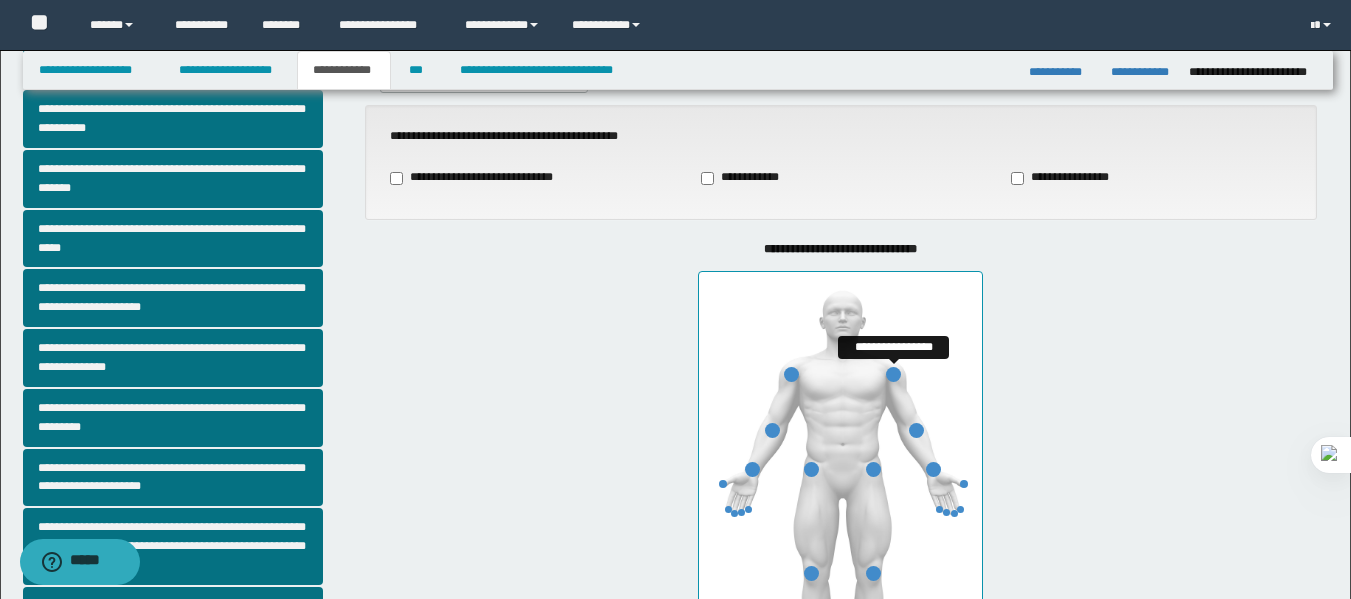 click at bounding box center [791, 374] 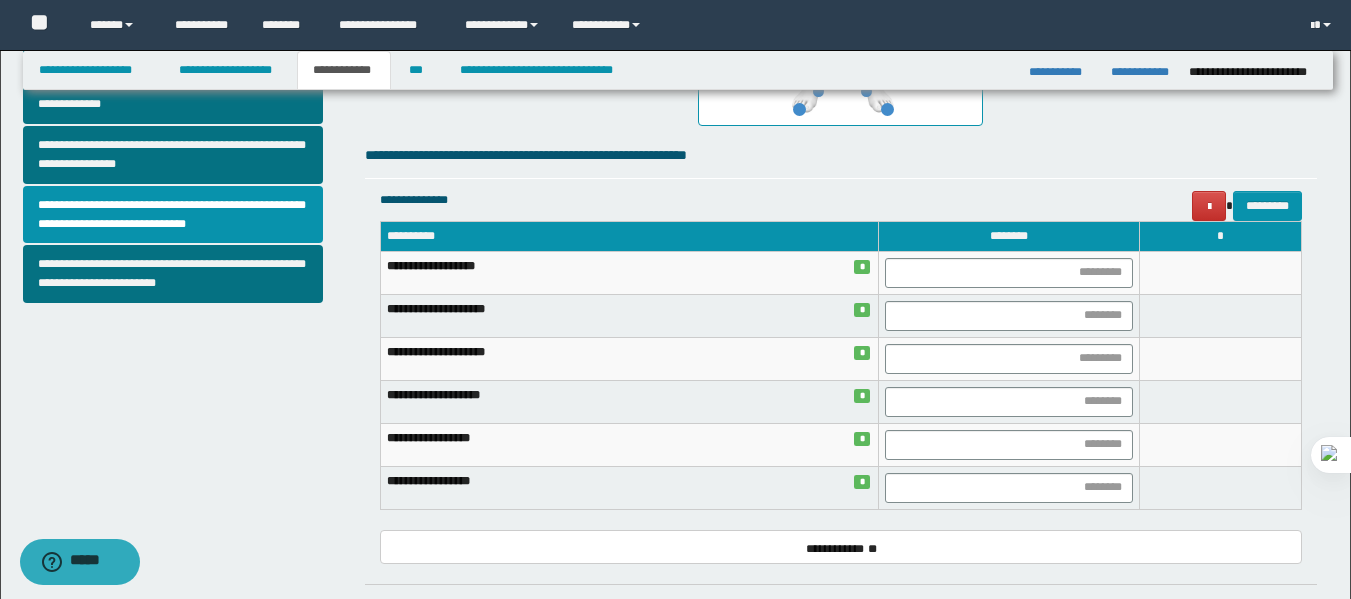 scroll, scrollTop: 734, scrollLeft: 0, axis: vertical 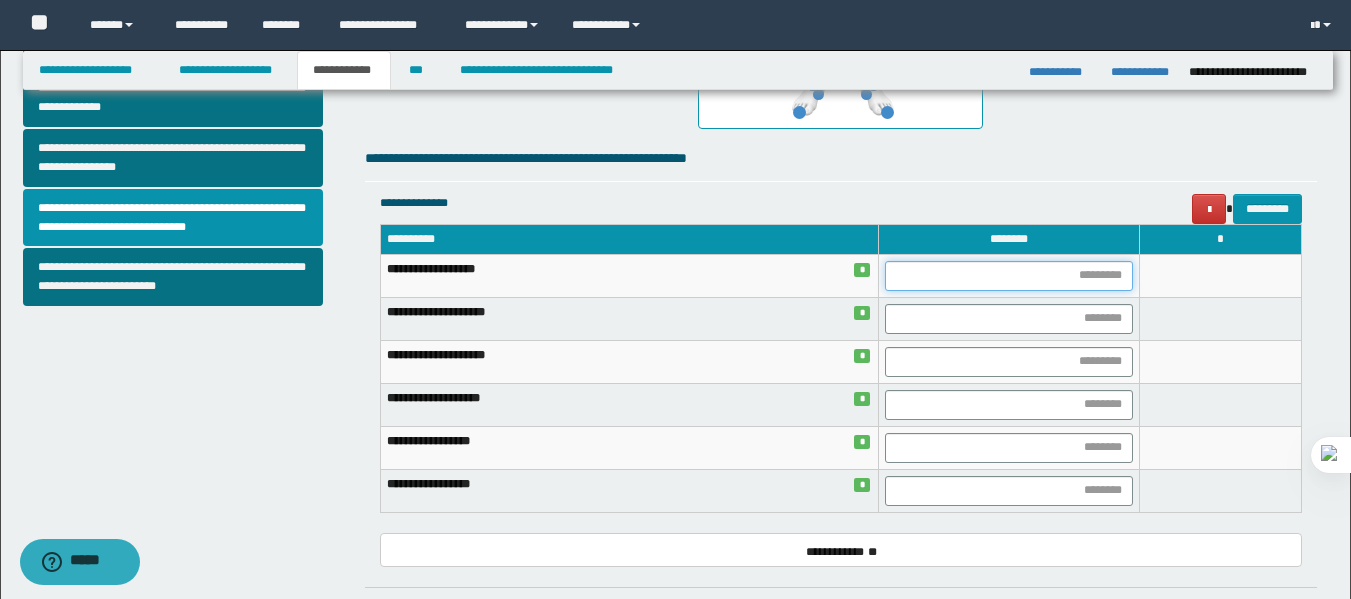 click at bounding box center [1009, 276] 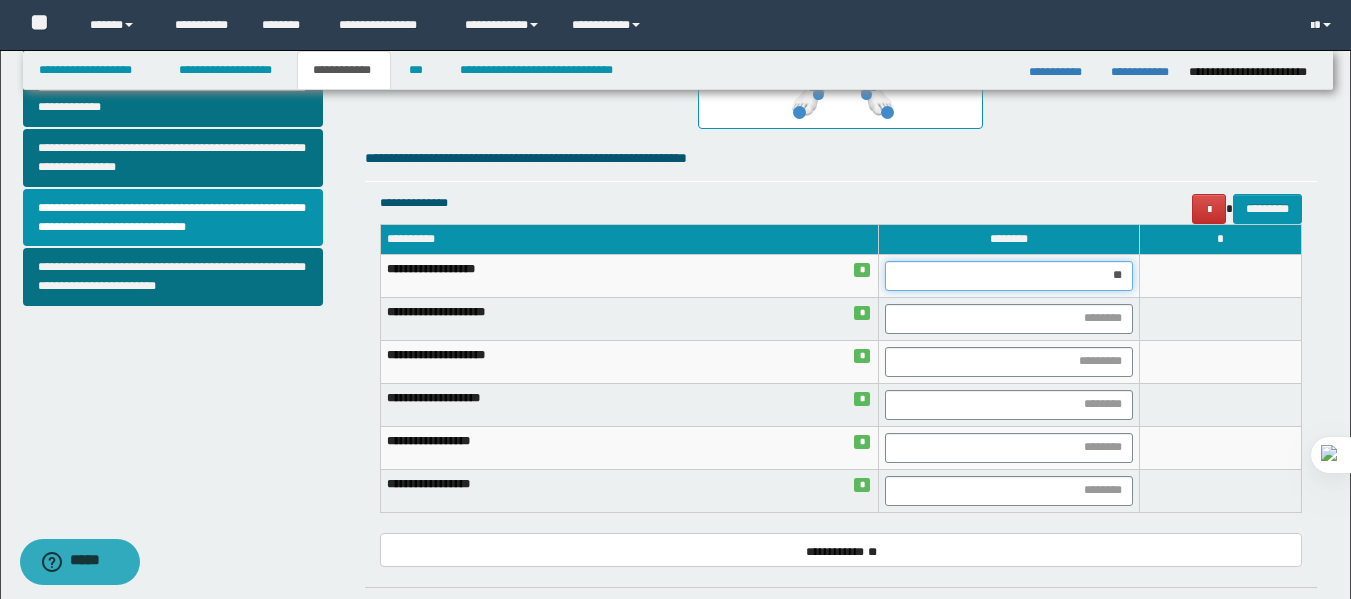 type on "***" 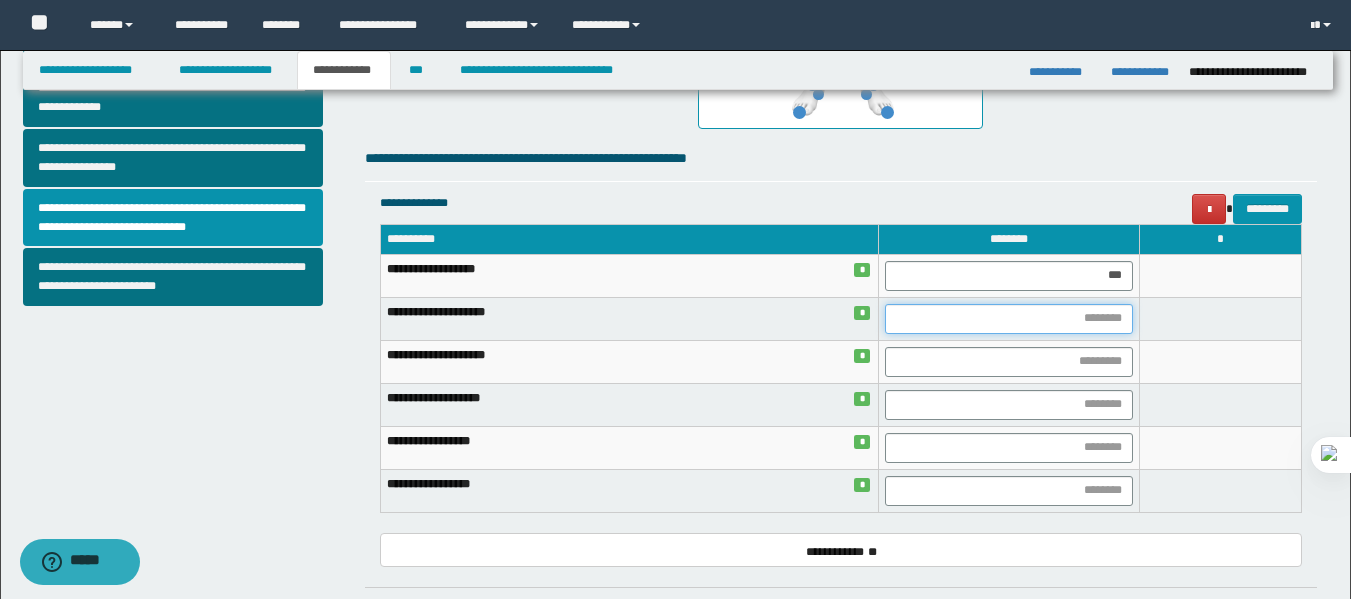 click at bounding box center [1009, 319] 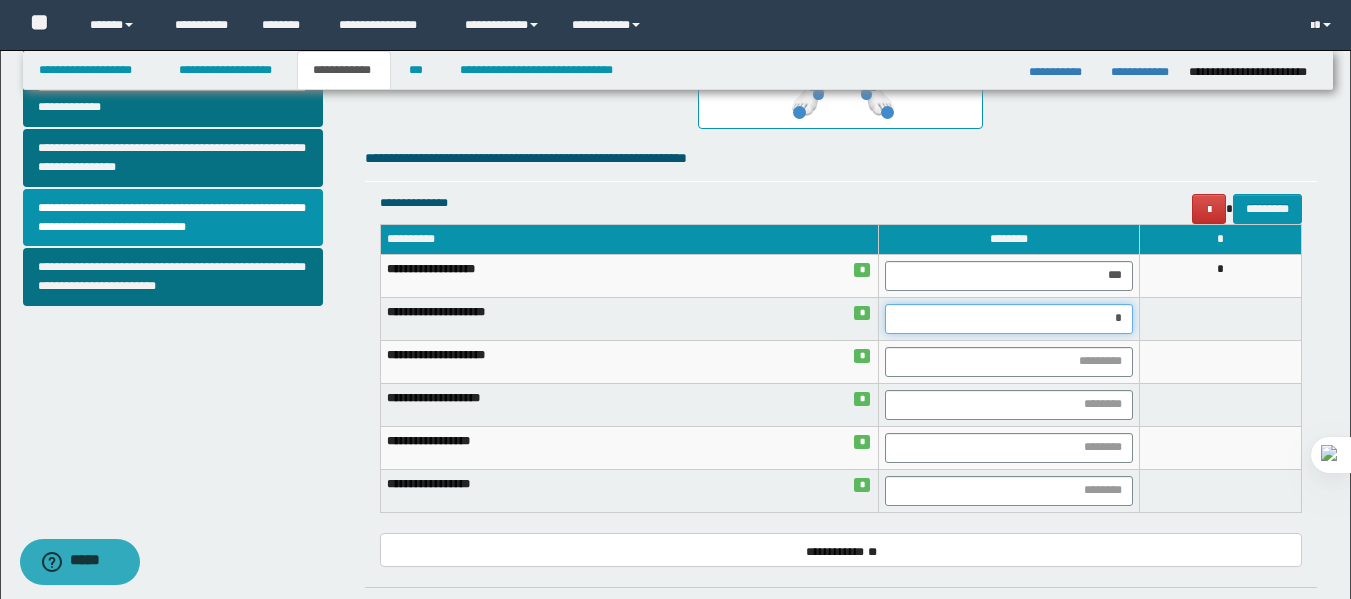 type on "**" 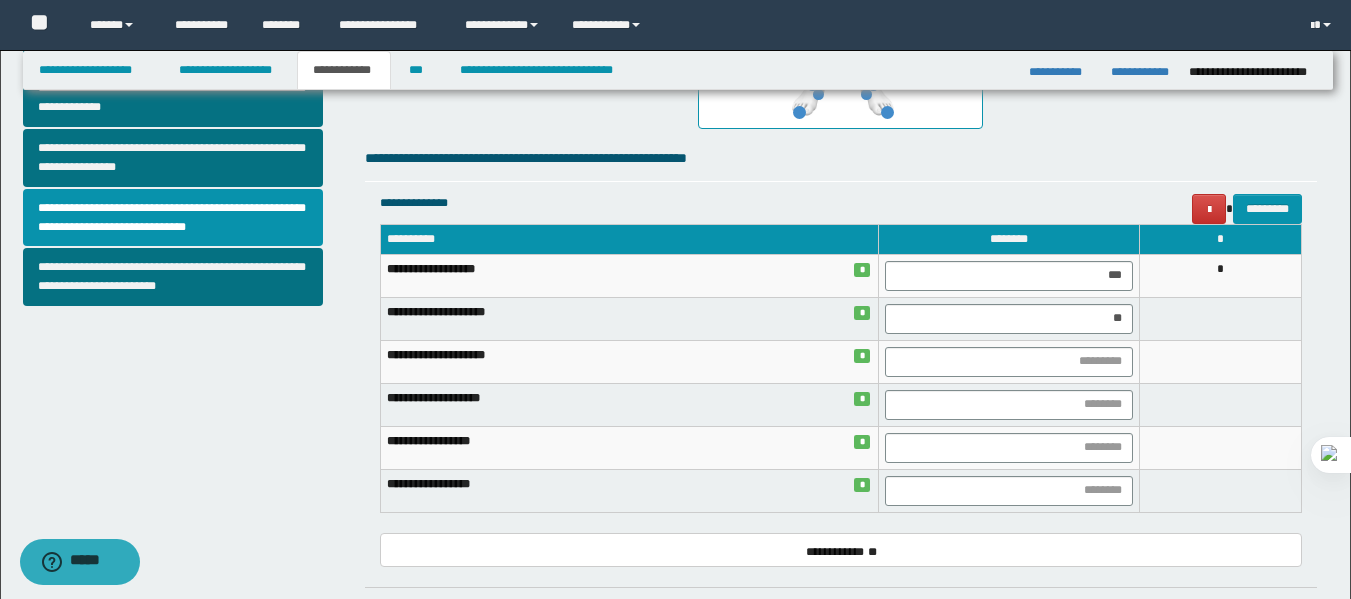 click on "**********" at bounding box center [841, 158] 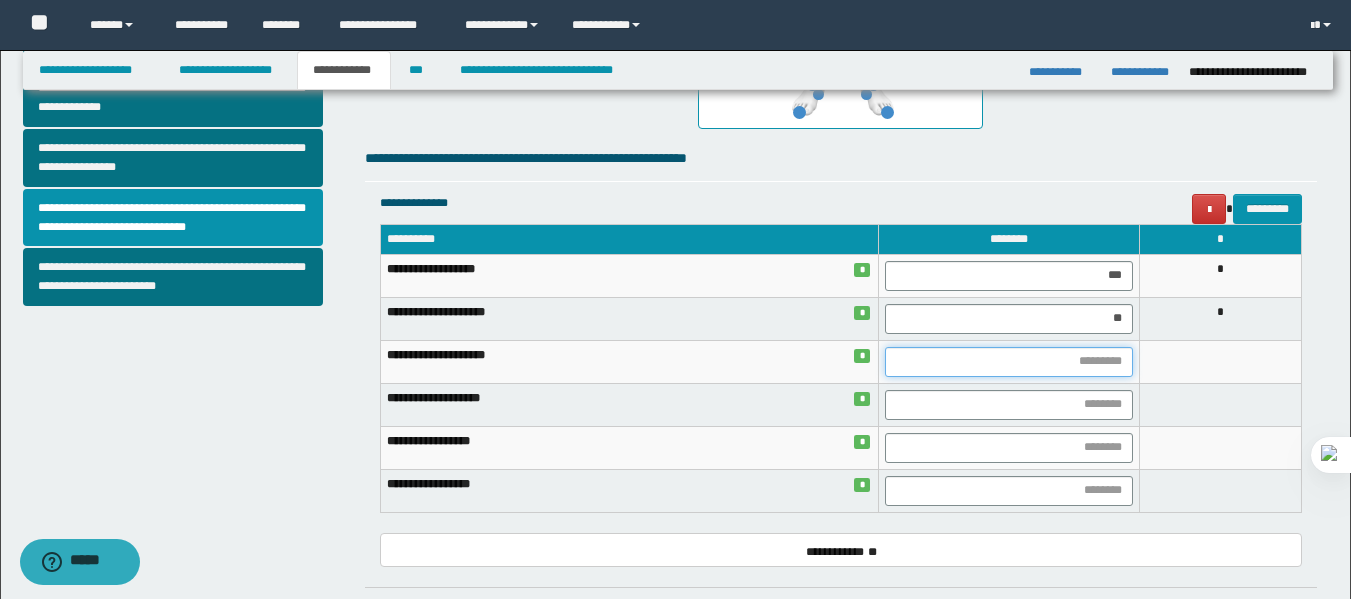 click at bounding box center [1009, 362] 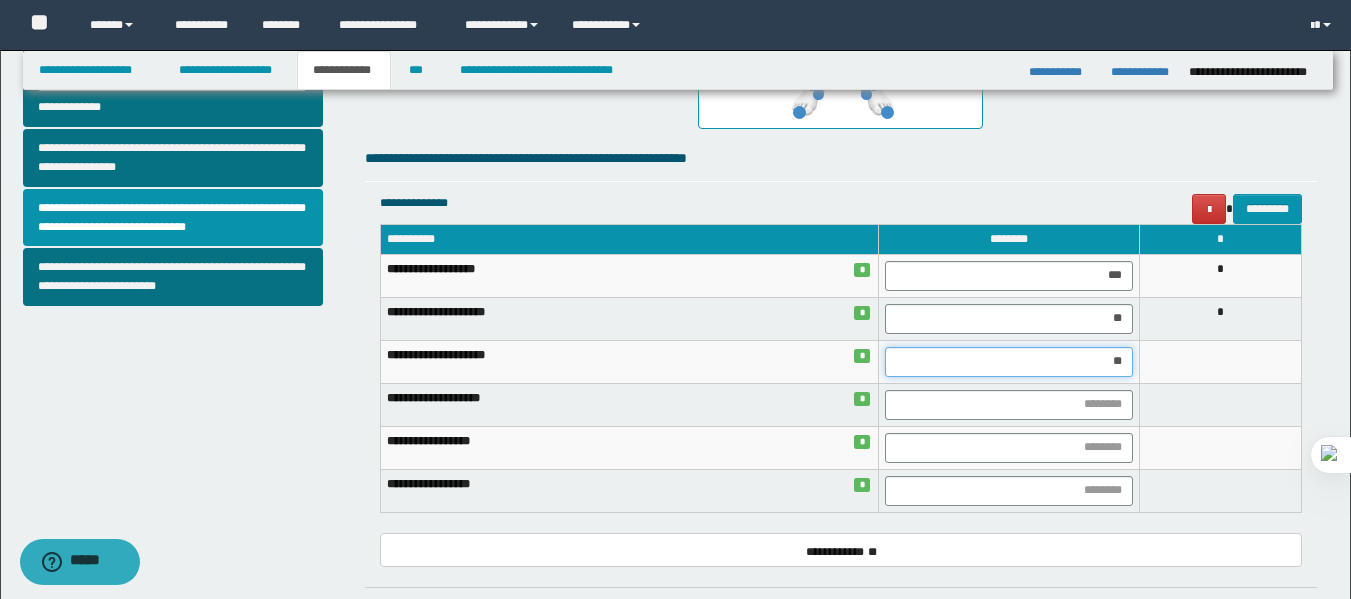 type on "***" 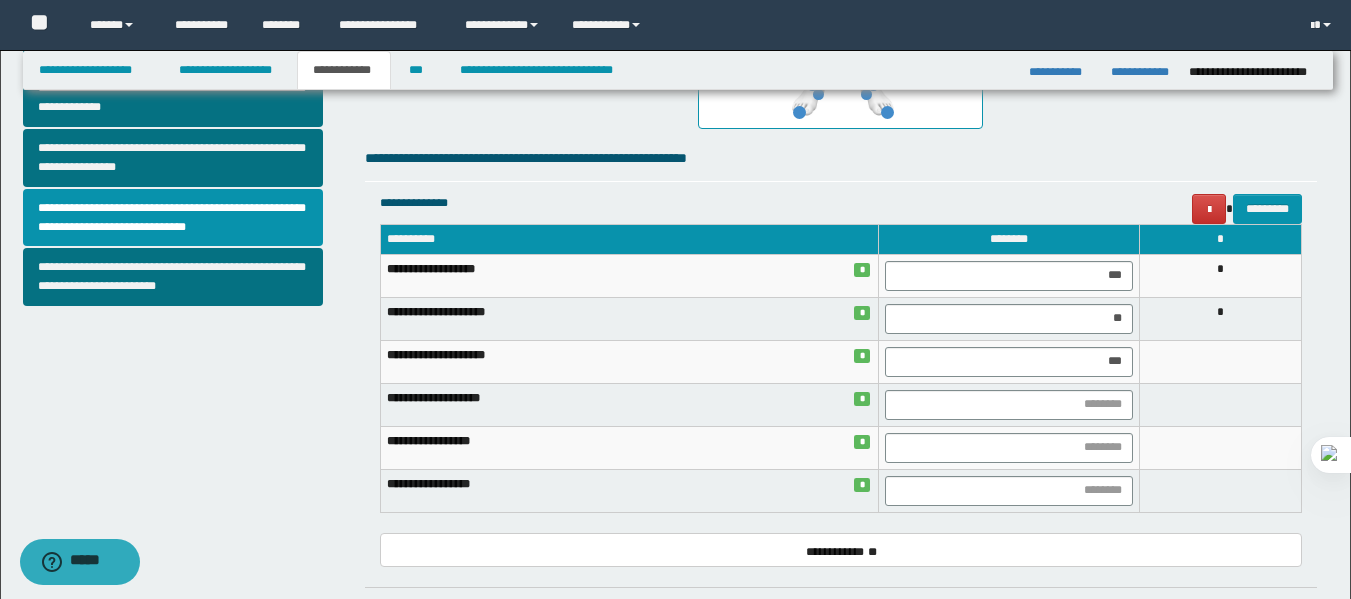 click on "**********" at bounding box center (1142, 72) 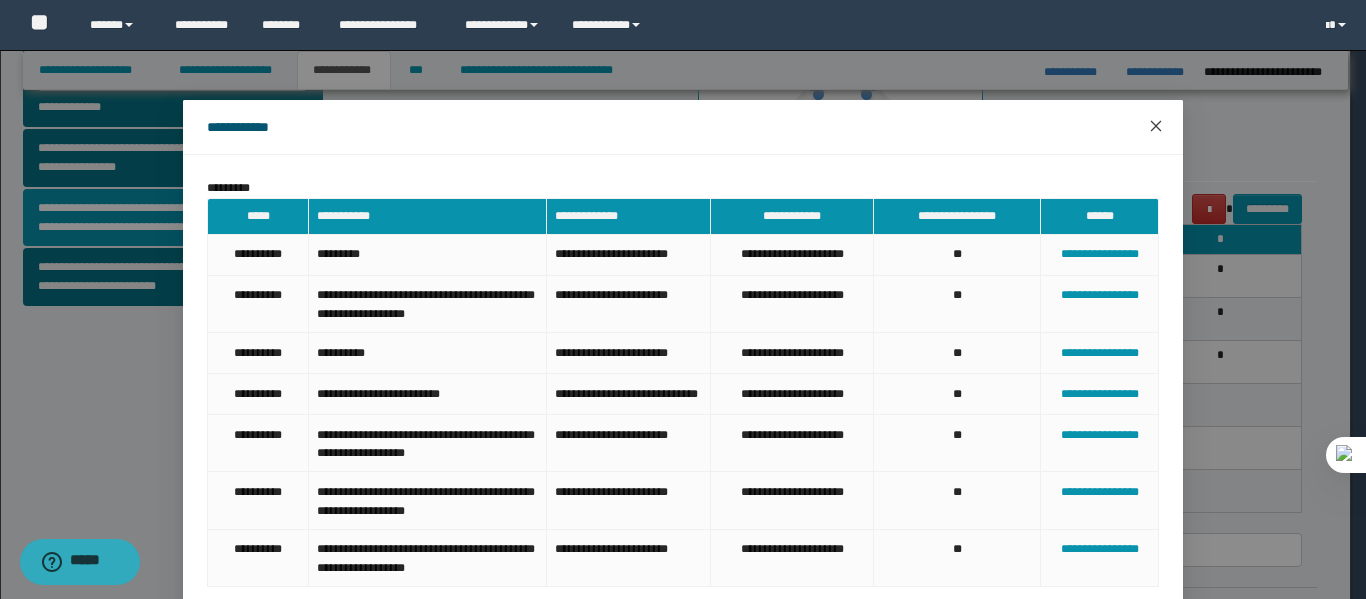 click at bounding box center (1156, 127) 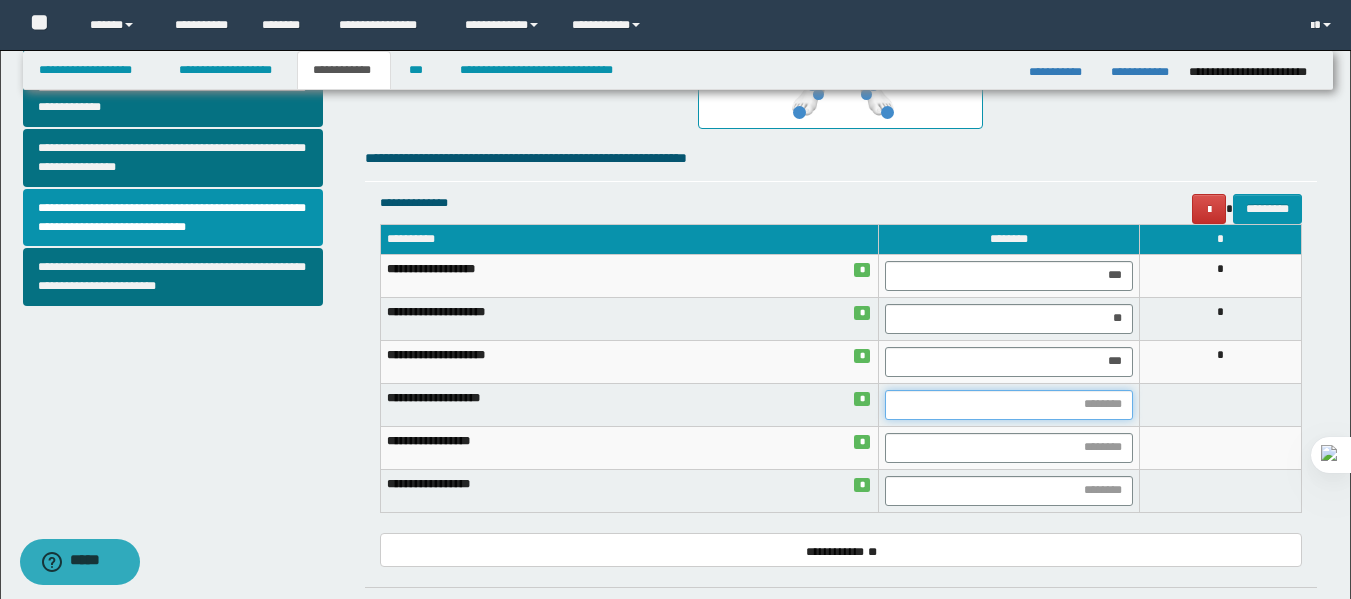 click at bounding box center [1009, 405] 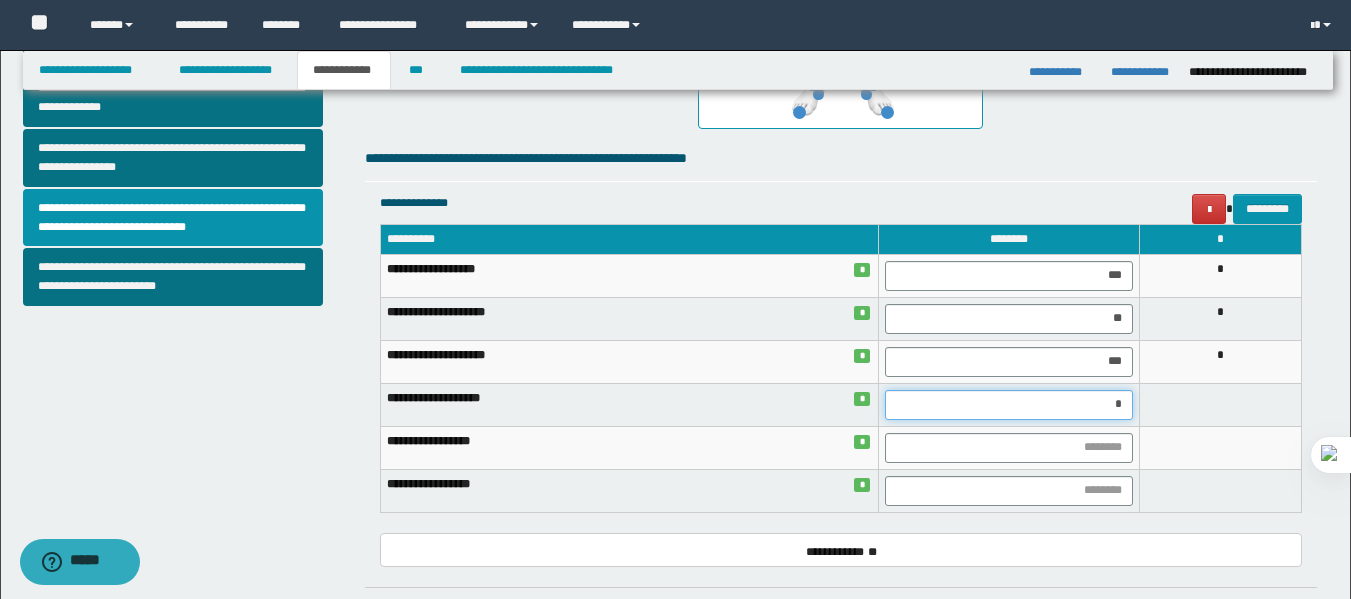 type on "**" 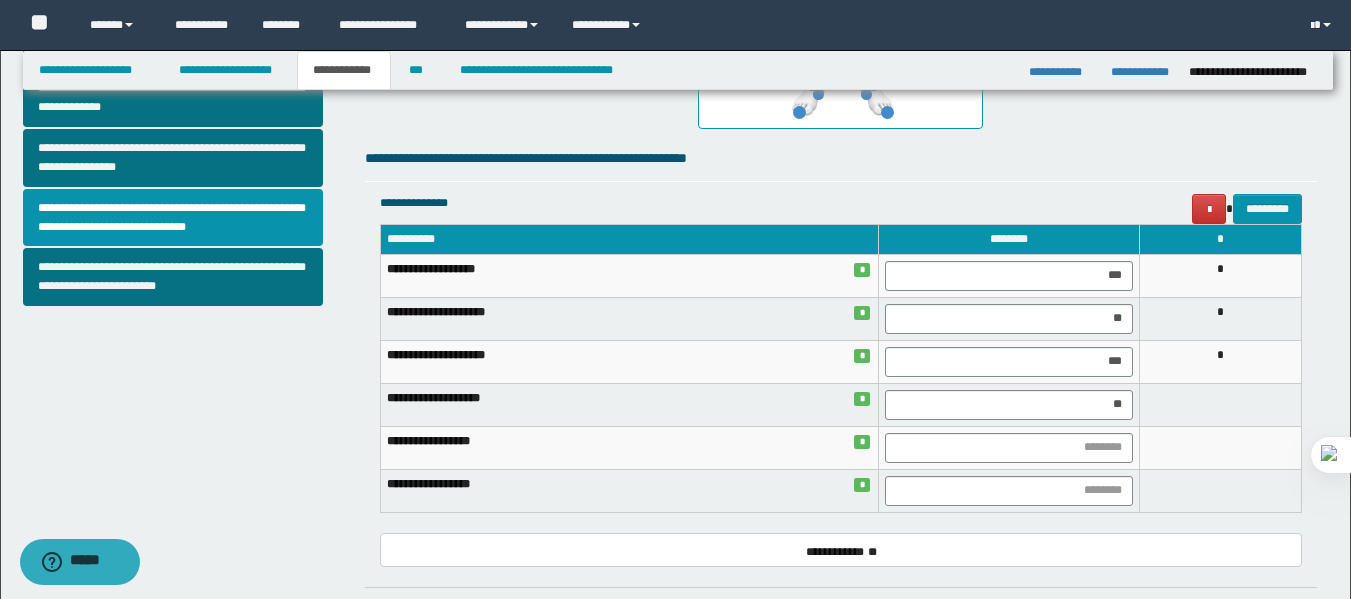 click on "**********" at bounding box center (841, 164) 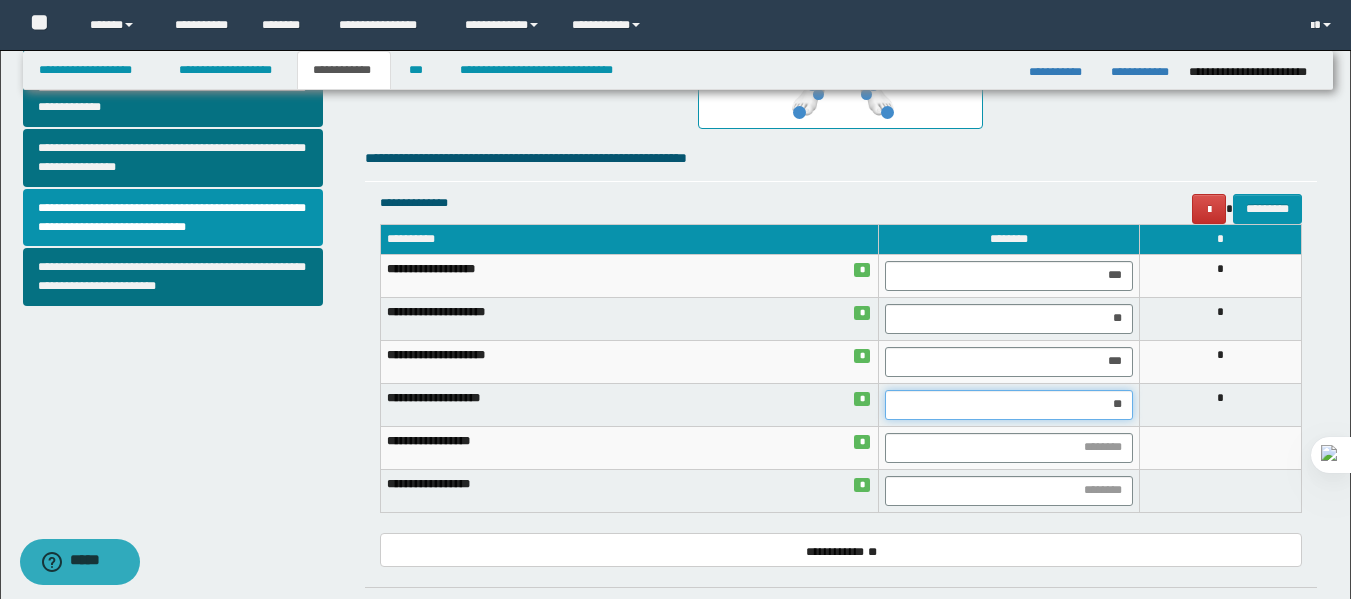drag, startPoint x: 1130, startPoint y: 408, endPoint x: 1071, endPoint y: 407, distance: 59.008472 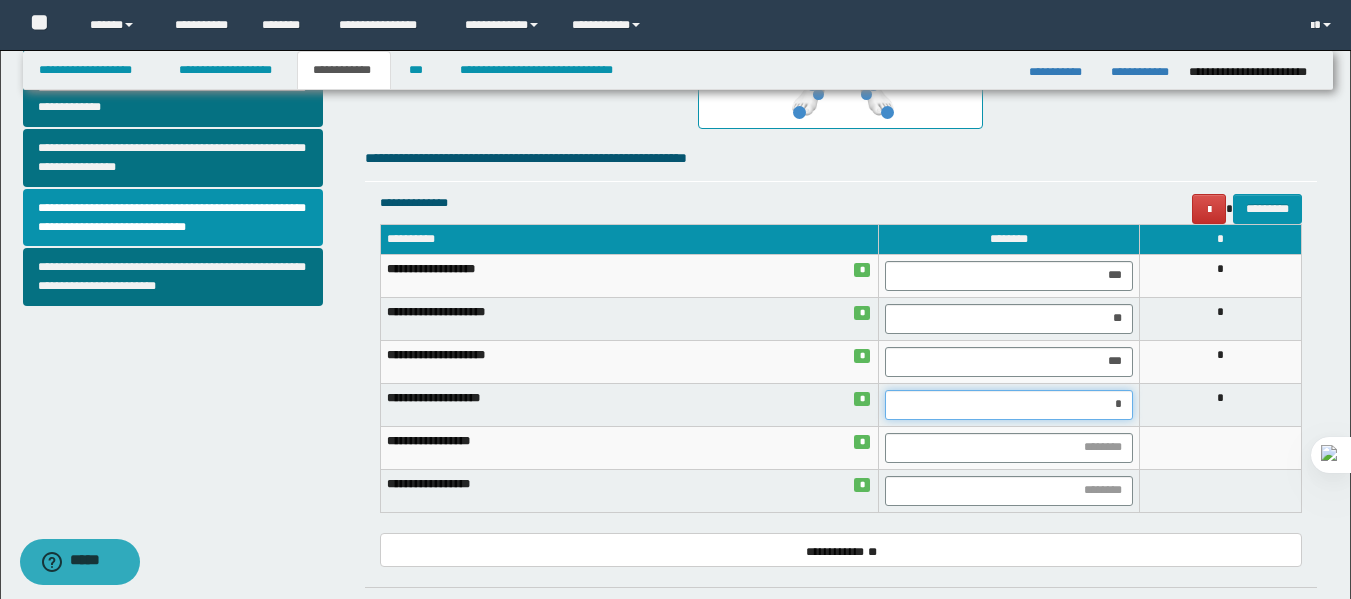 type on "**" 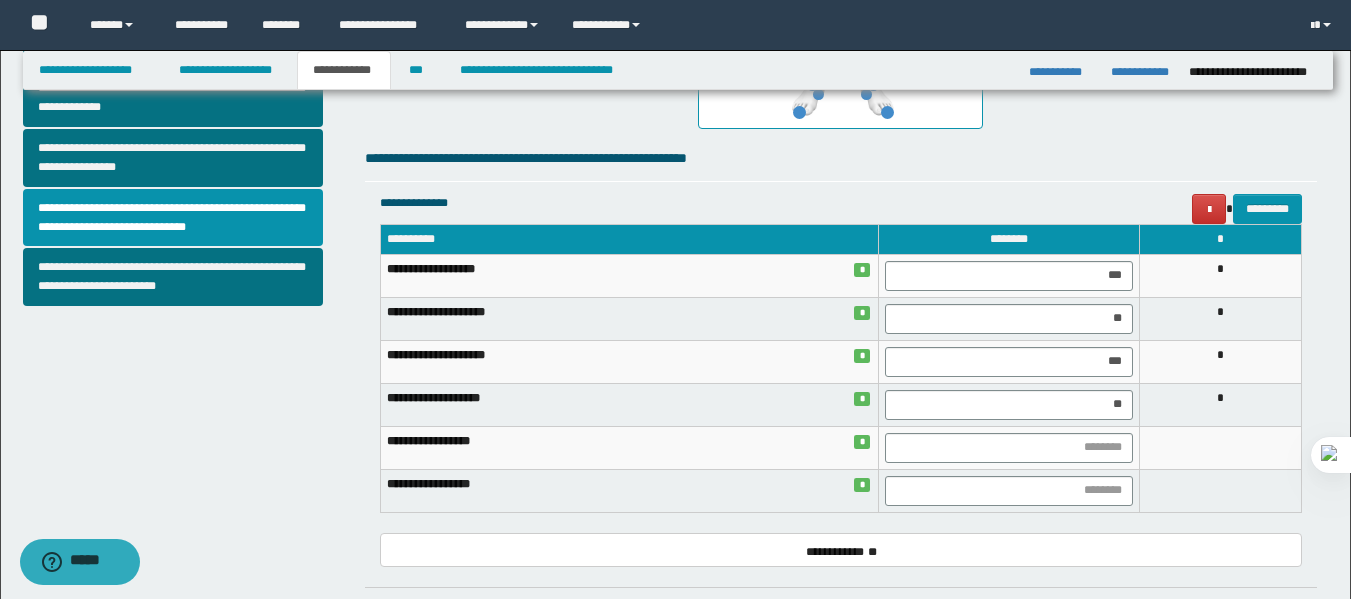 click on "**********" at bounding box center [841, 158] 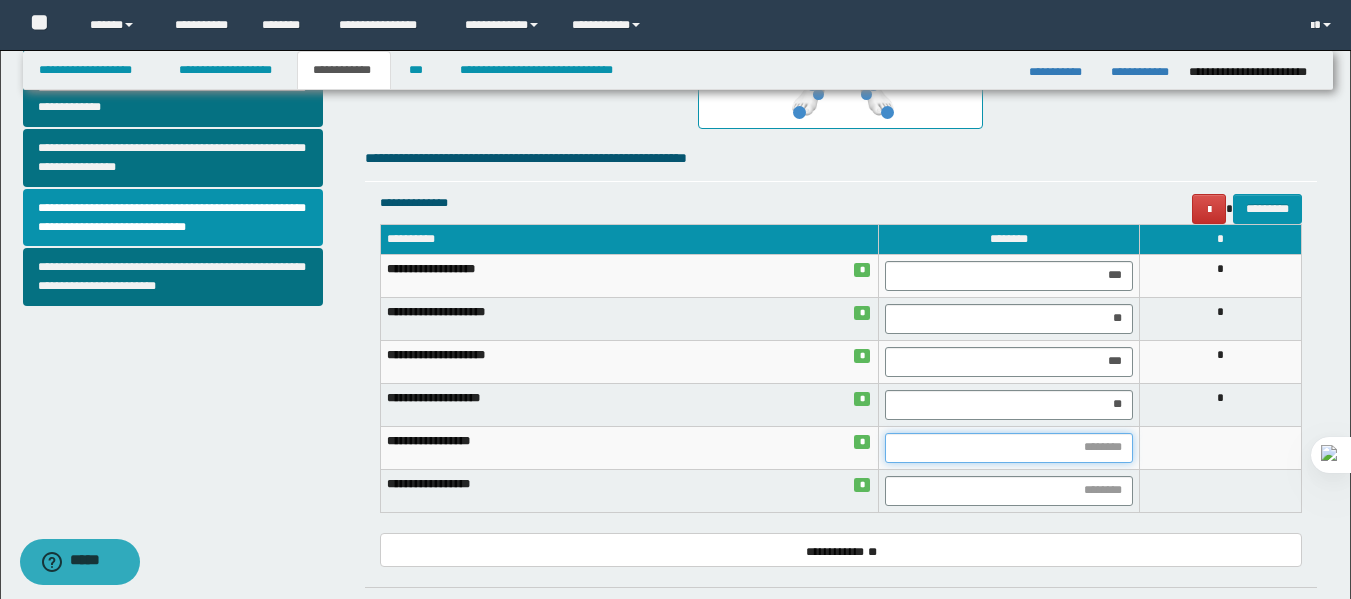 click at bounding box center (1009, 448) 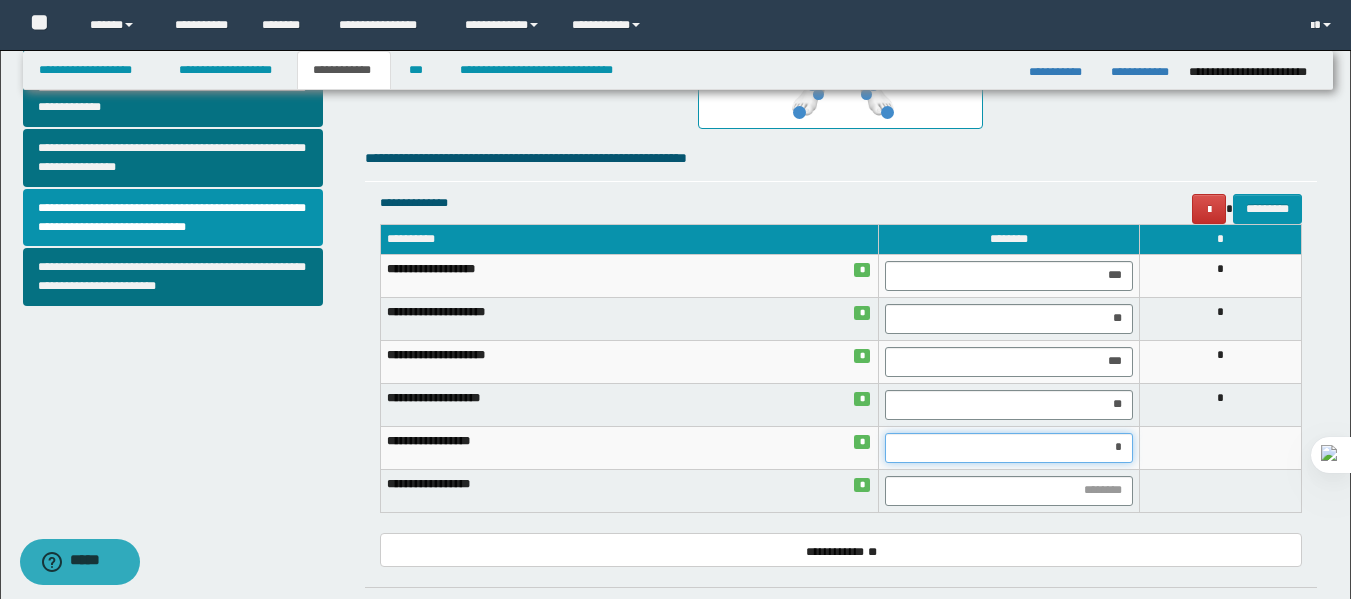 type on "**" 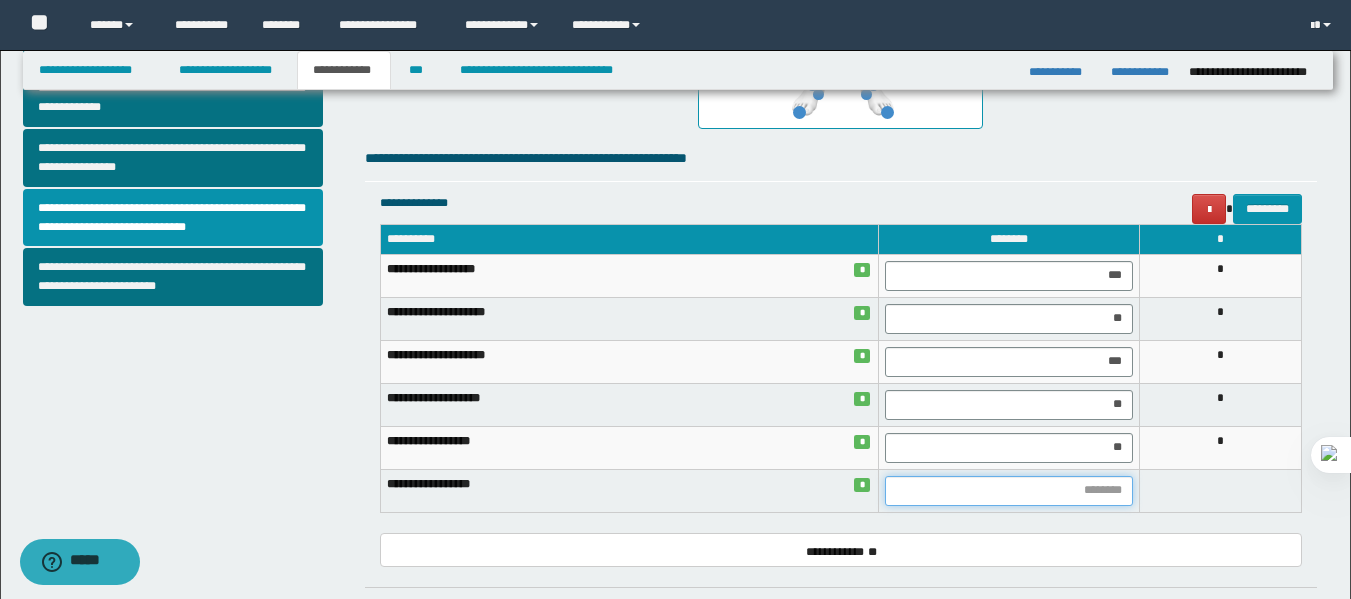 click at bounding box center (1009, 491) 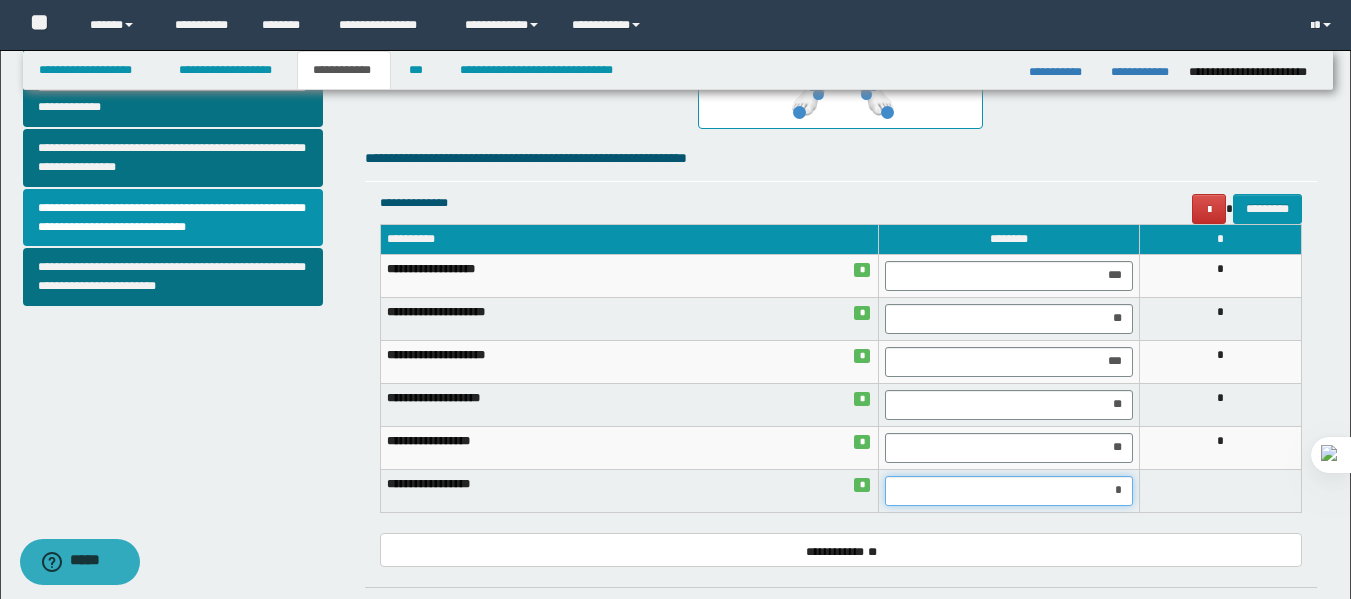 type on "**" 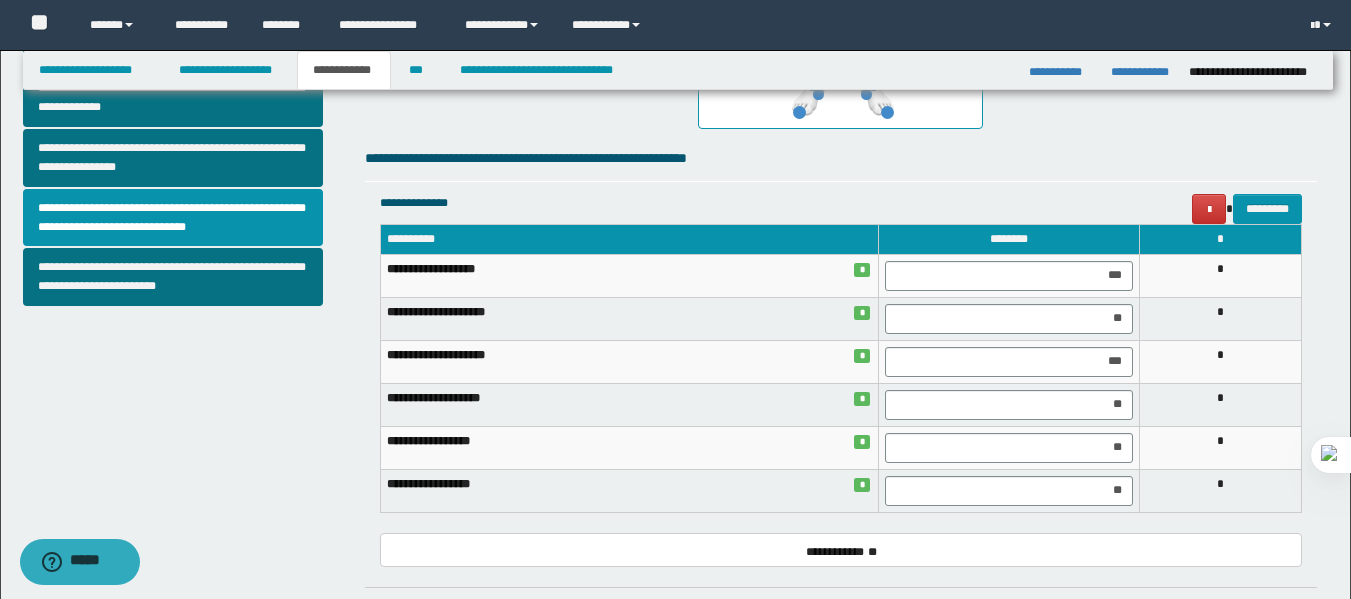 click on "**********" at bounding box center [841, -104] 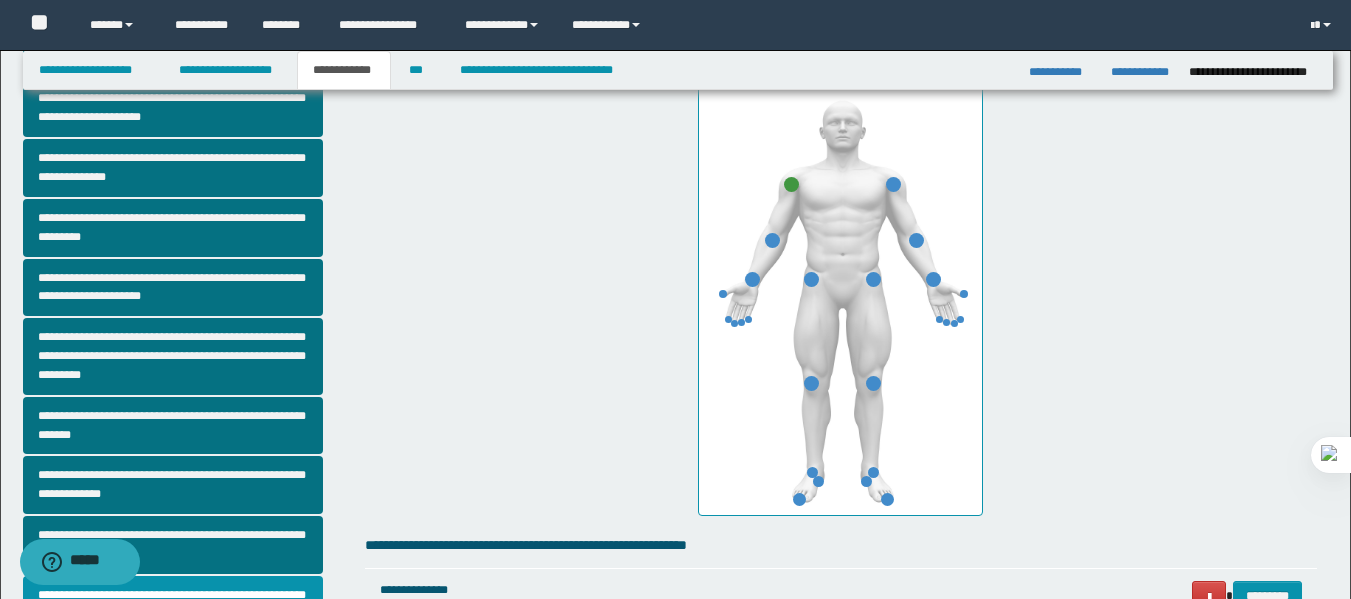 scroll, scrollTop: 350, scrollLeft: 0, axis: vertical 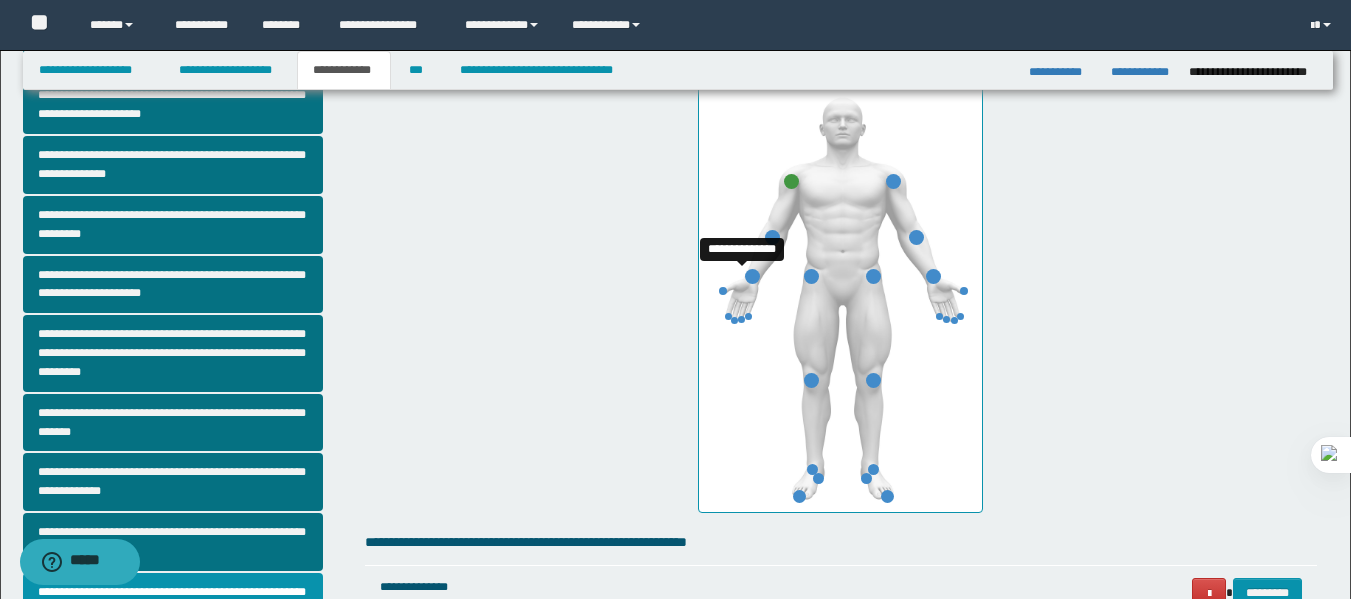 click at bounding box center (752, 276) 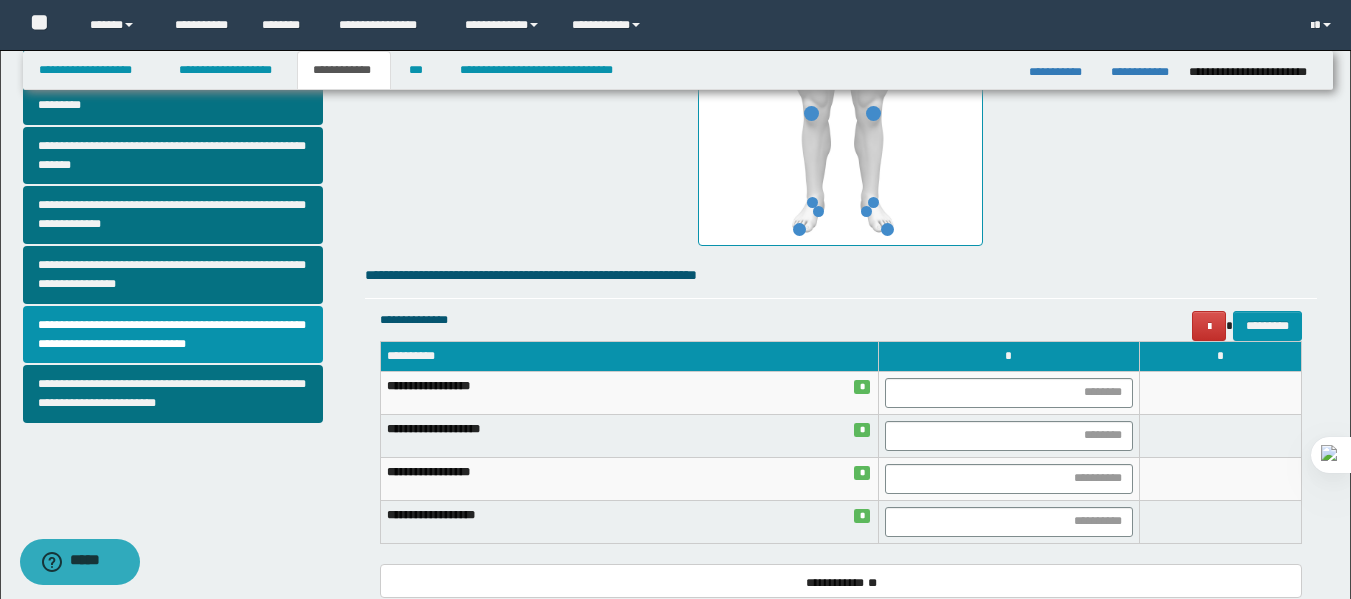 scroll, scrollTop: 667, scrollLeft: 0, axis: vertical 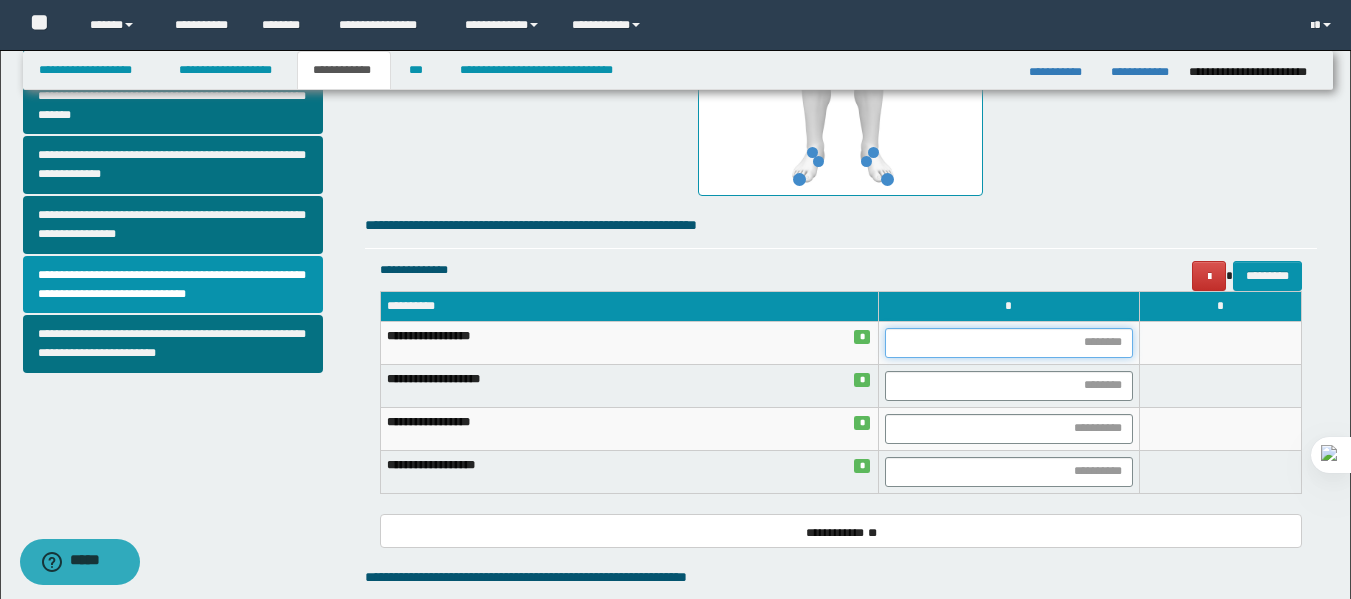 click at bounding box center [1009, 343] 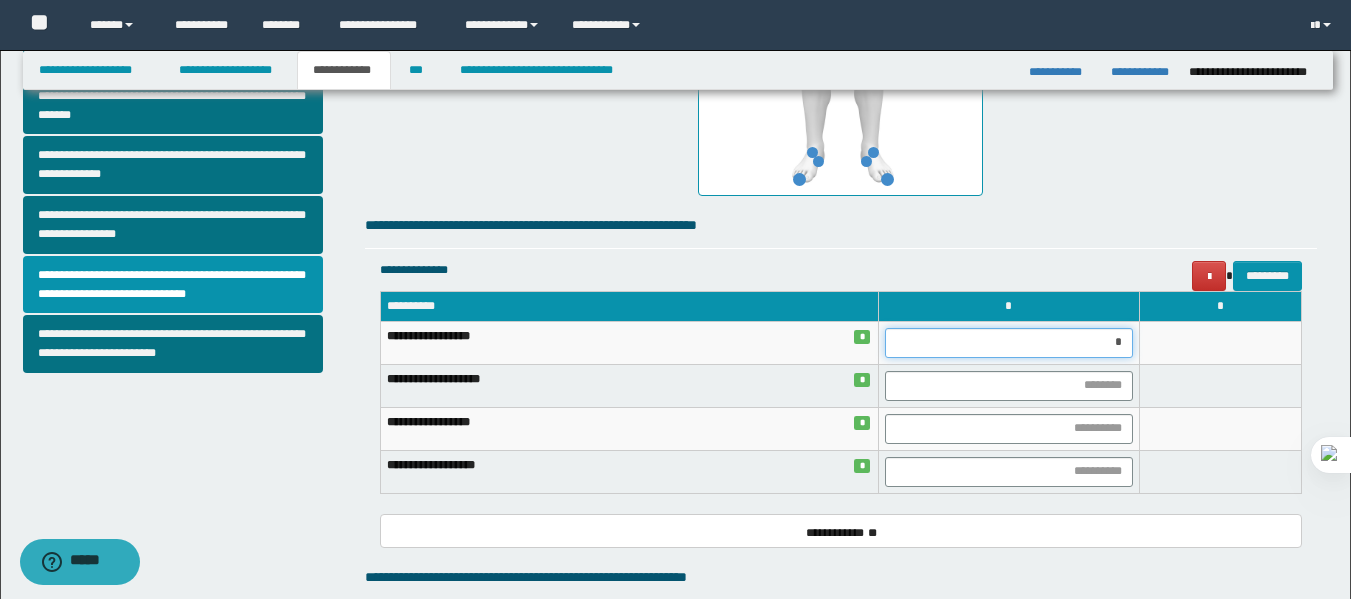 type on "**" 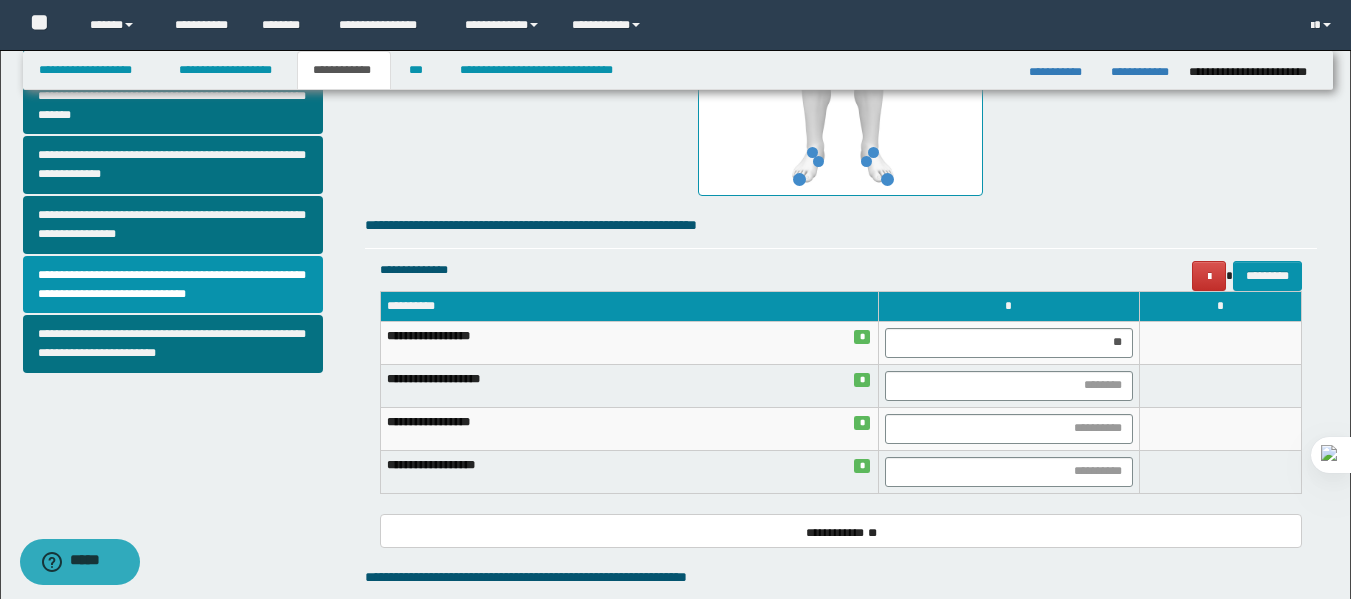 click on "**********" at bounding box center (841, -37) 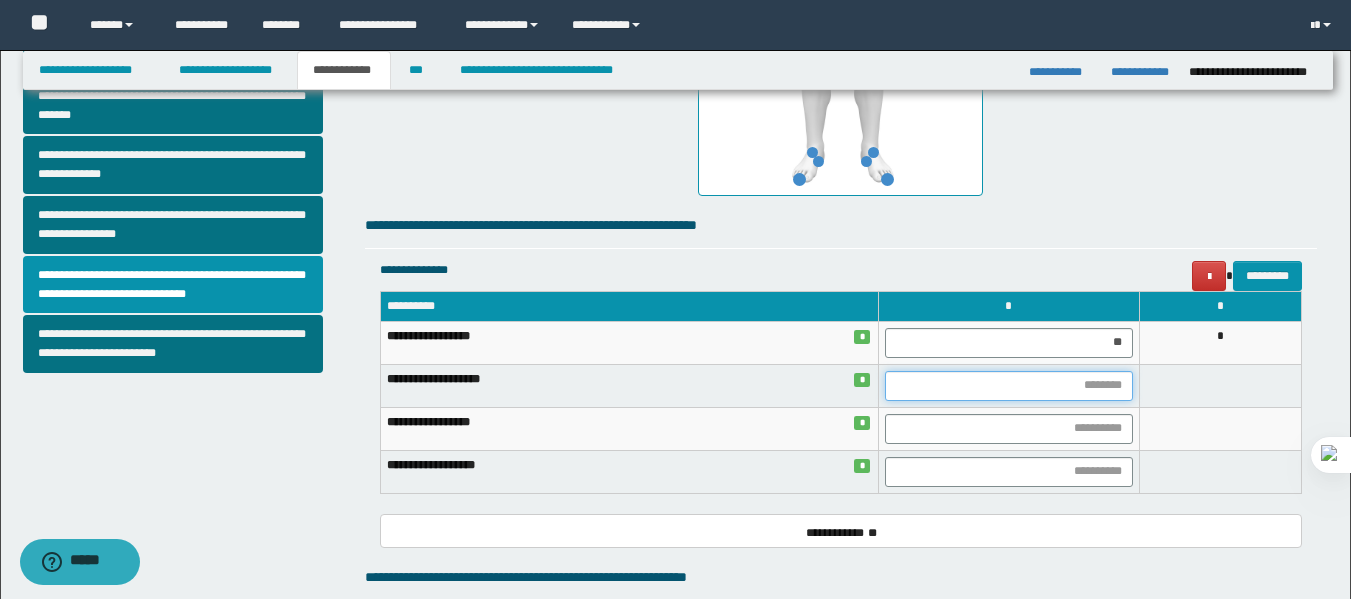 click at bounding box center (1009, 386) 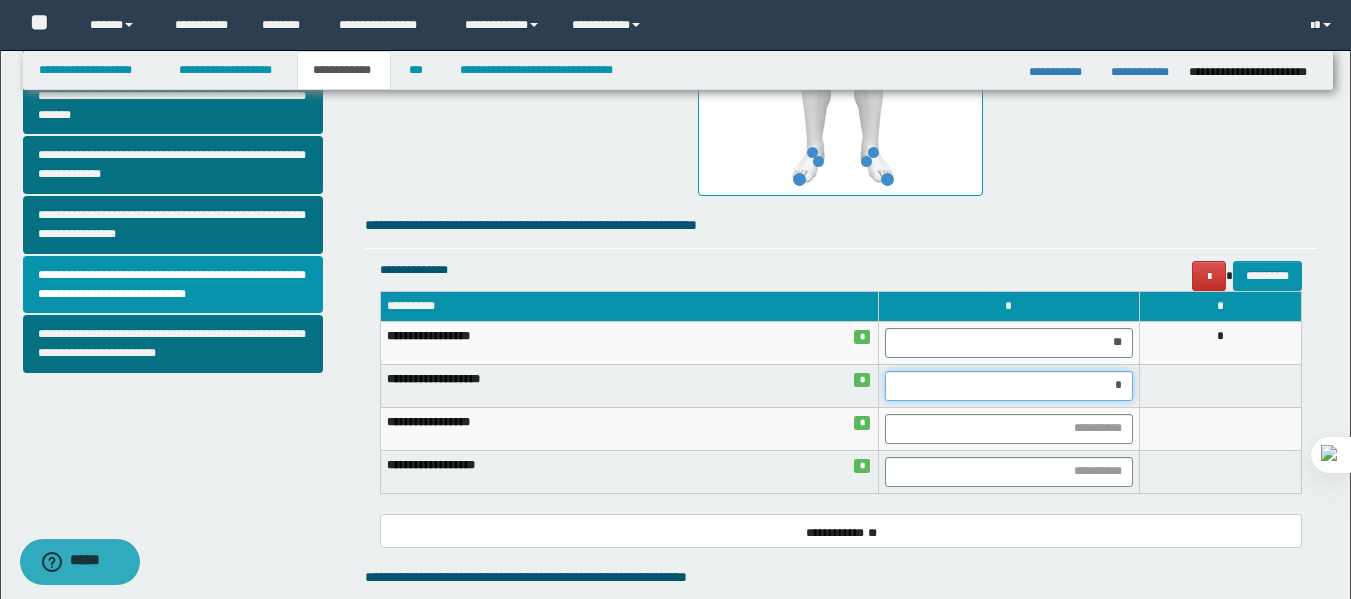 type on "**" 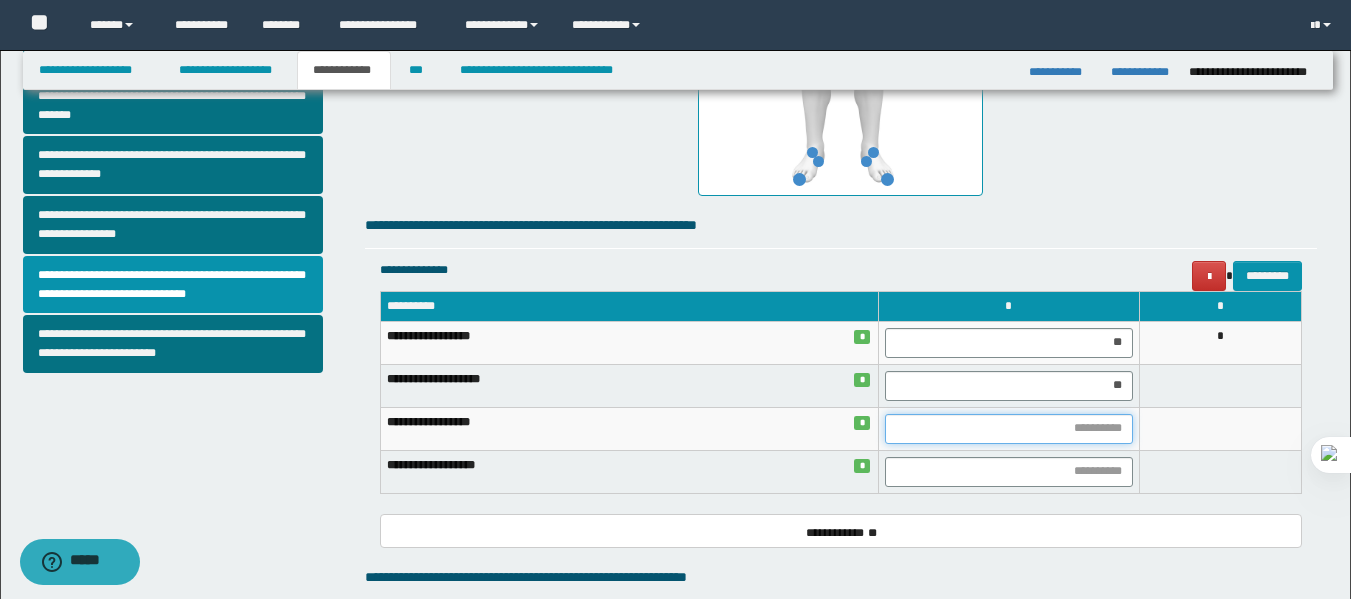 click at bounding box center (1009, 429) 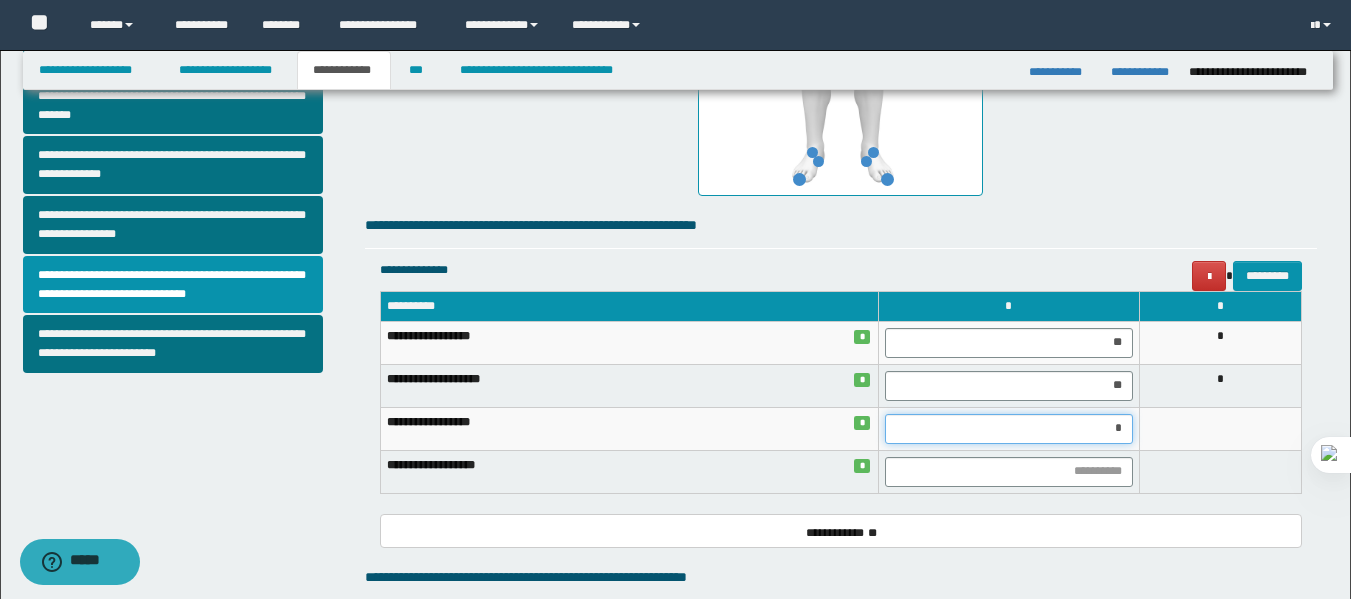 type on "**" 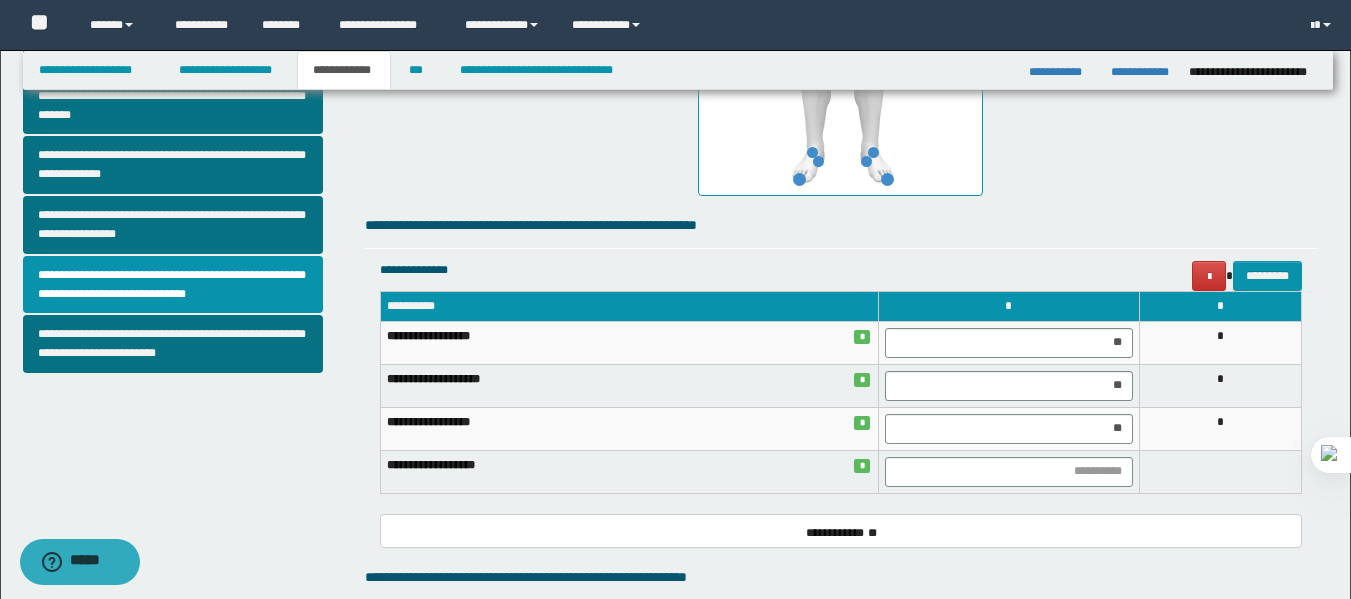 click on "**********" at bounding box center (841, -37) 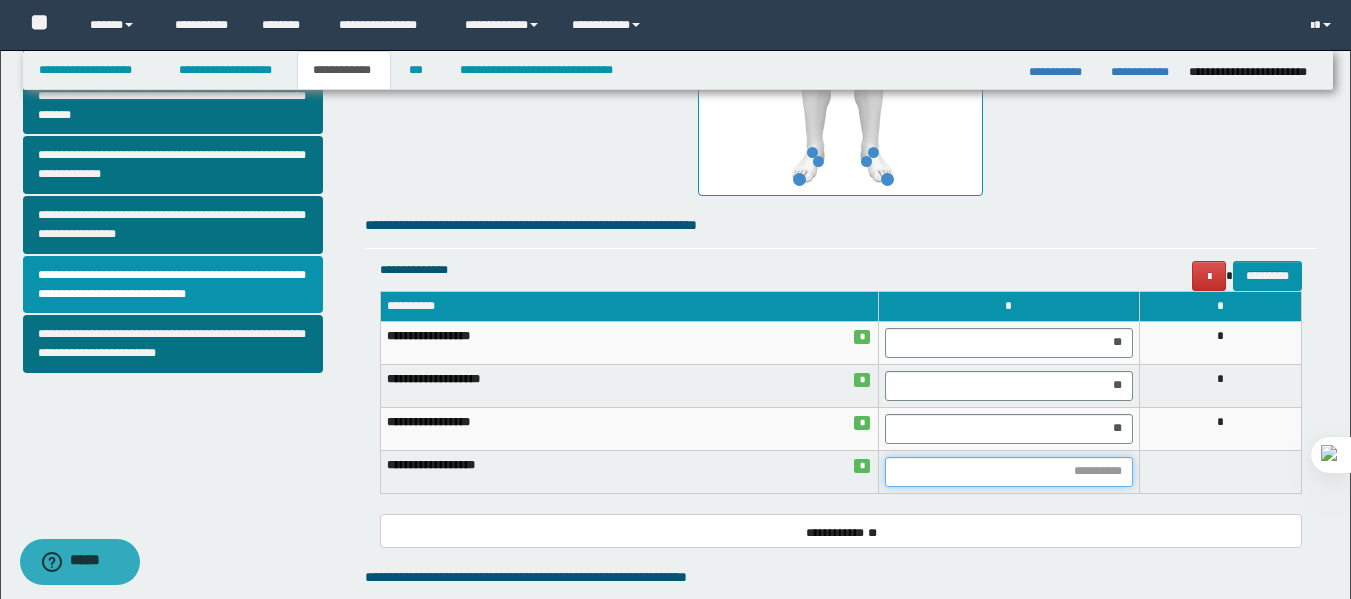 click at bounding box center [1009, 472] 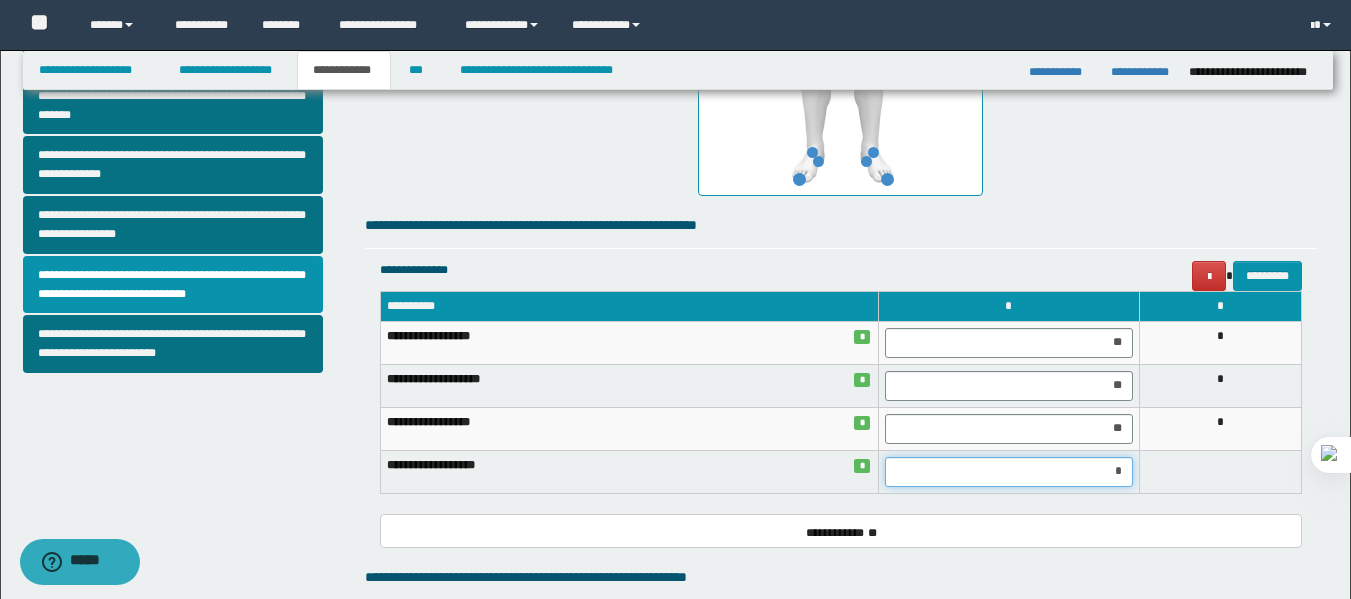 type on "**" 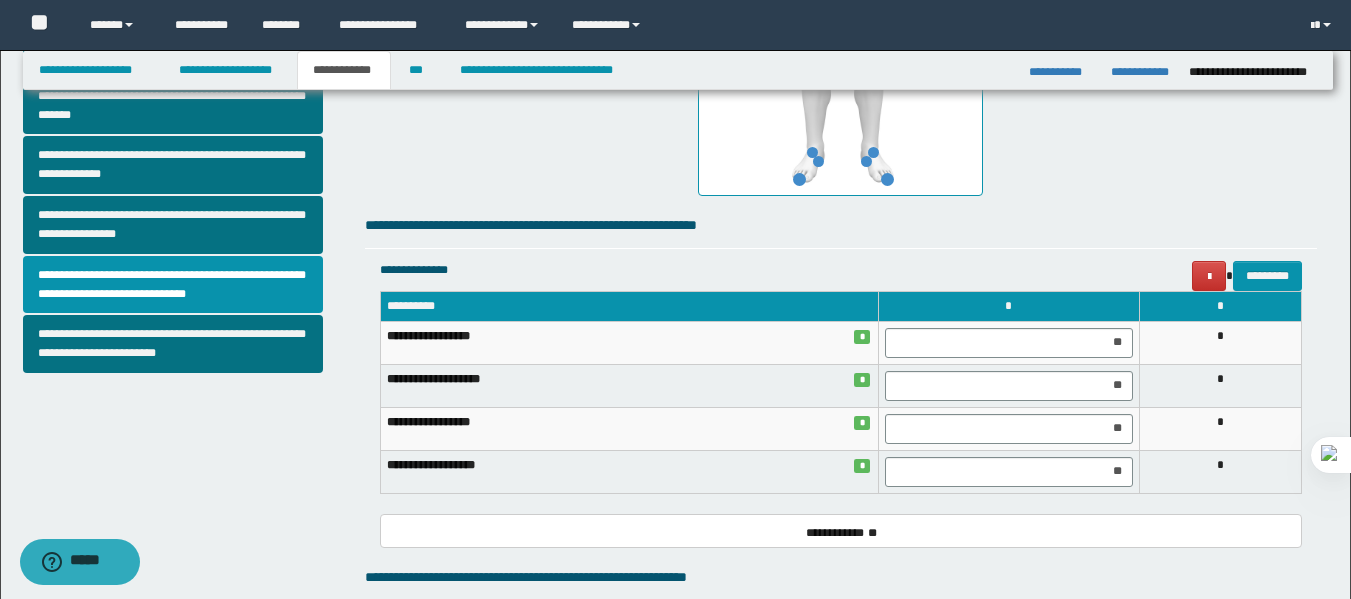 click on "**********" at bounding box center [841, 225] 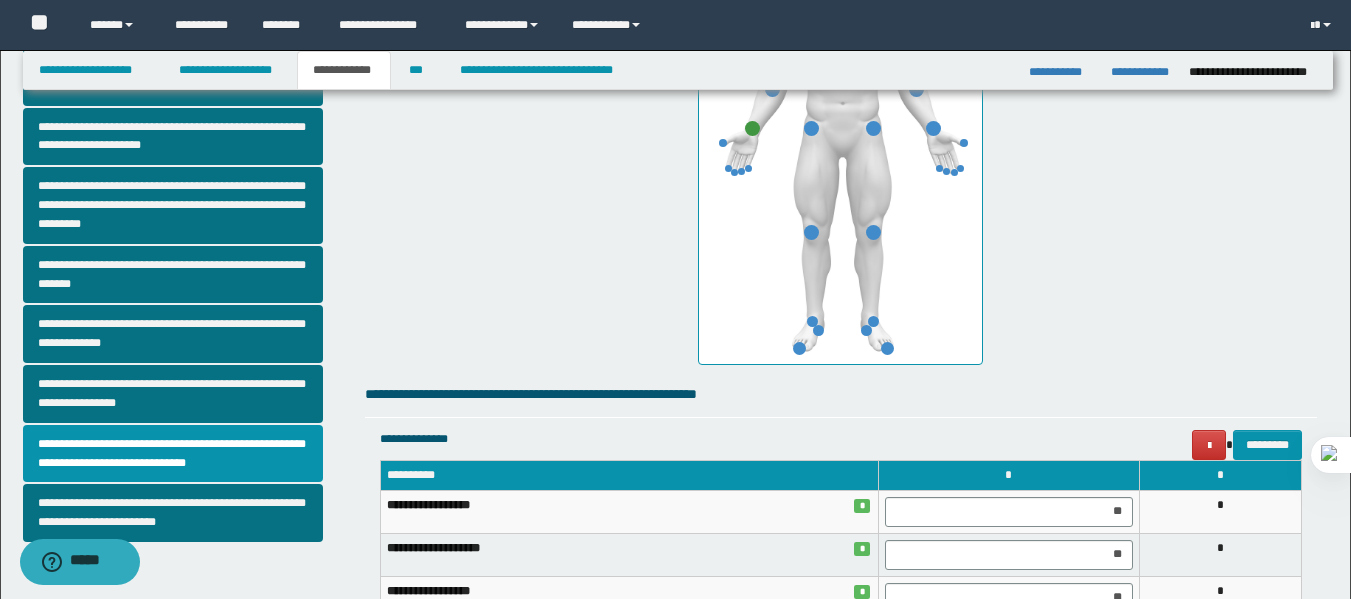 scroll, scrollTop: 329, scrollLeft: 0, axis: vertical 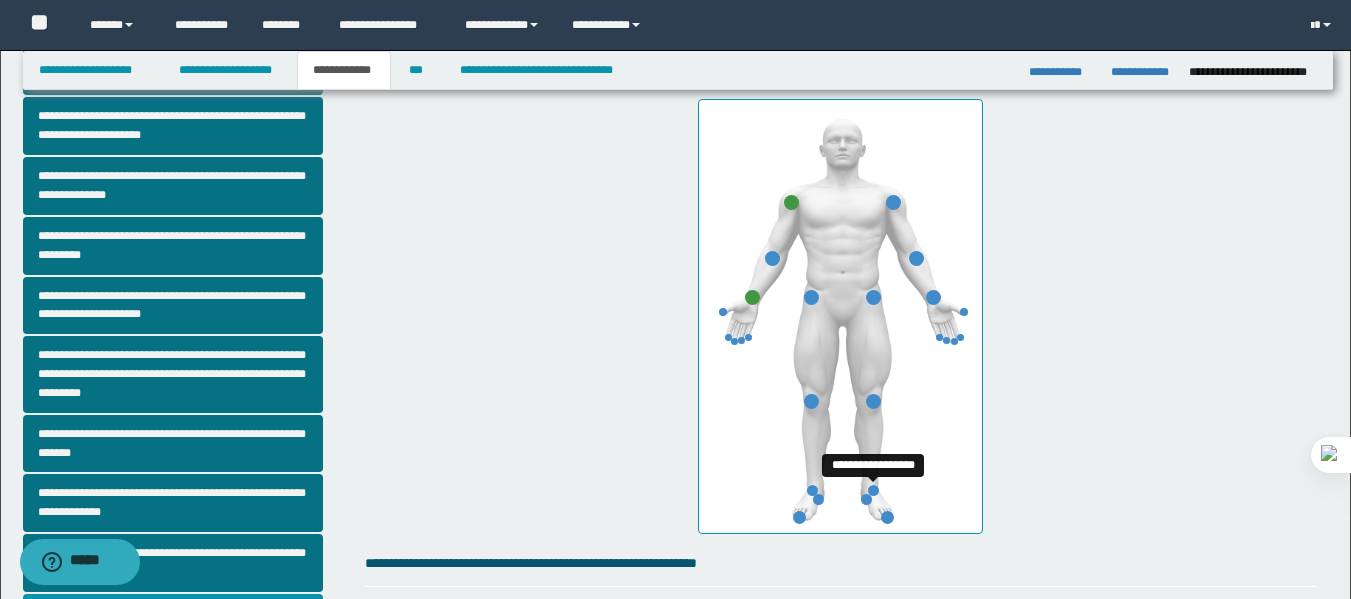 click at bounding box center [873, 490] 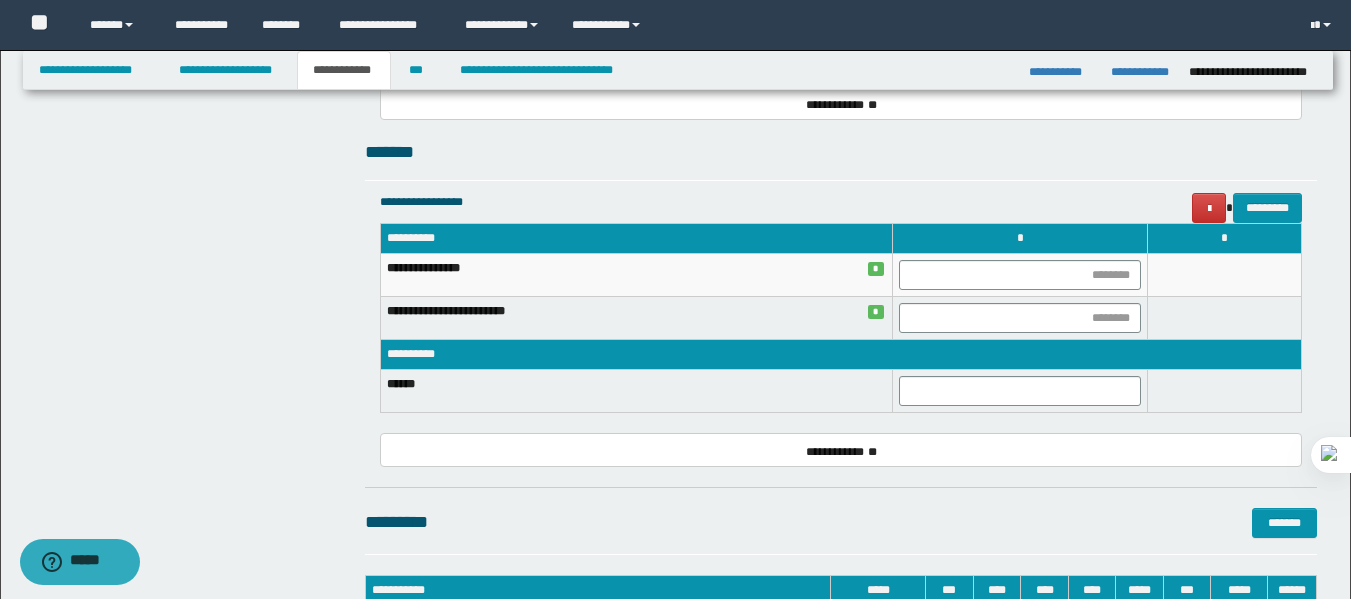 scroll, scrollTop: 1516, scrollLeft: 0, axis: vertical 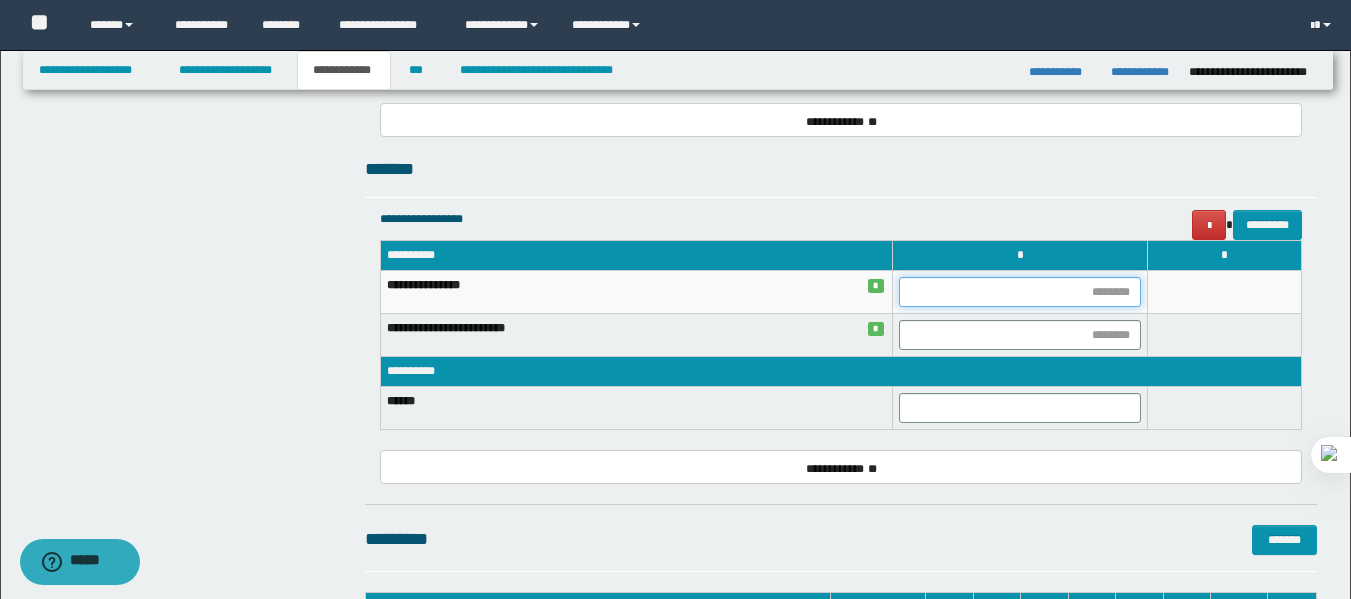 click at bounding box center (1020, 292) 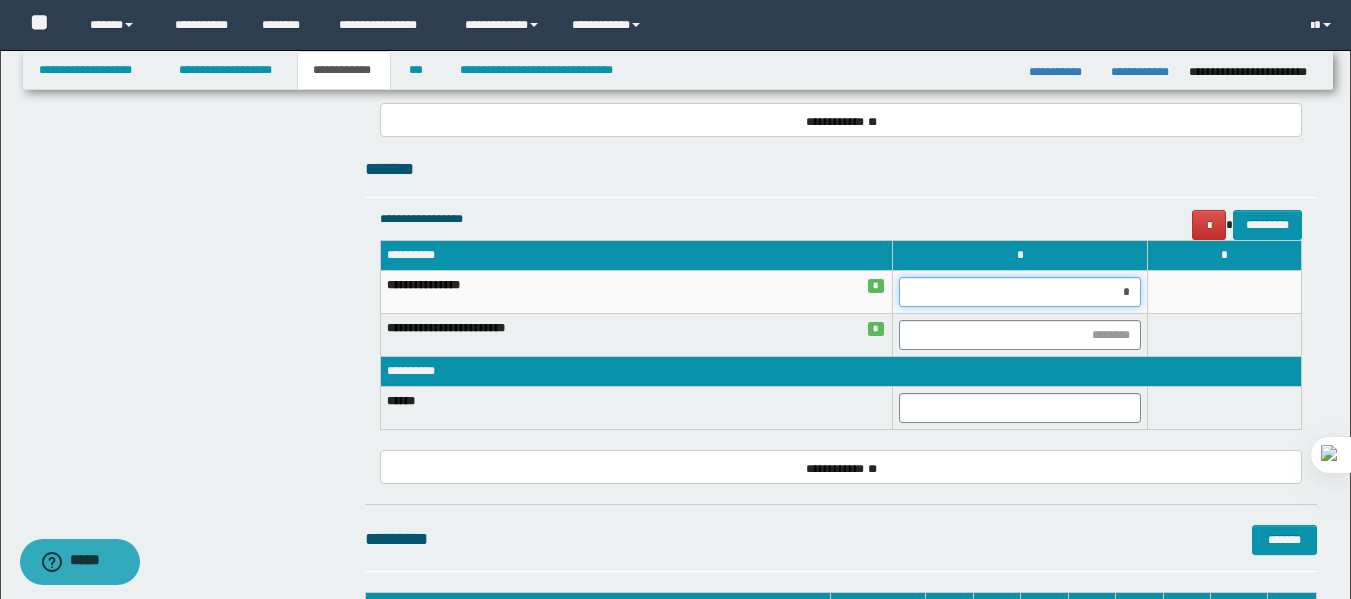 type on "**" 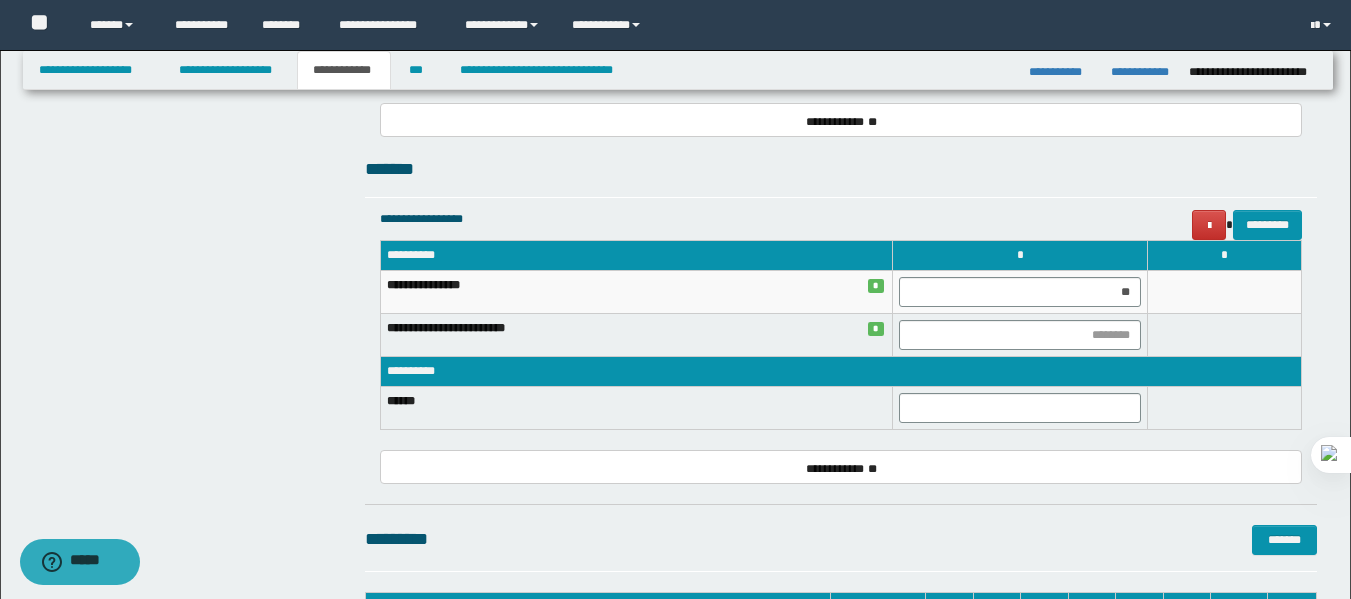 click on "*********" at bounding box center (1158, 225) 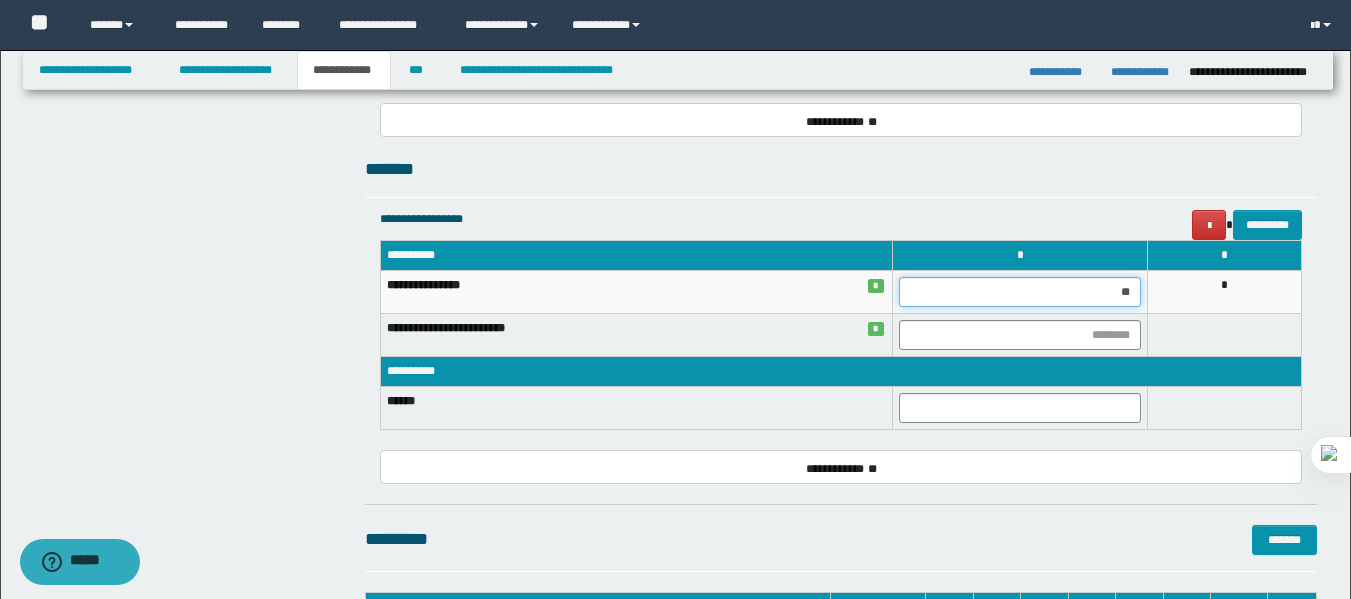 drag, startPoint x: 1133, startPoint y: 293, endPoint x: 1087, endPoint y: 292, distance: 46.010868 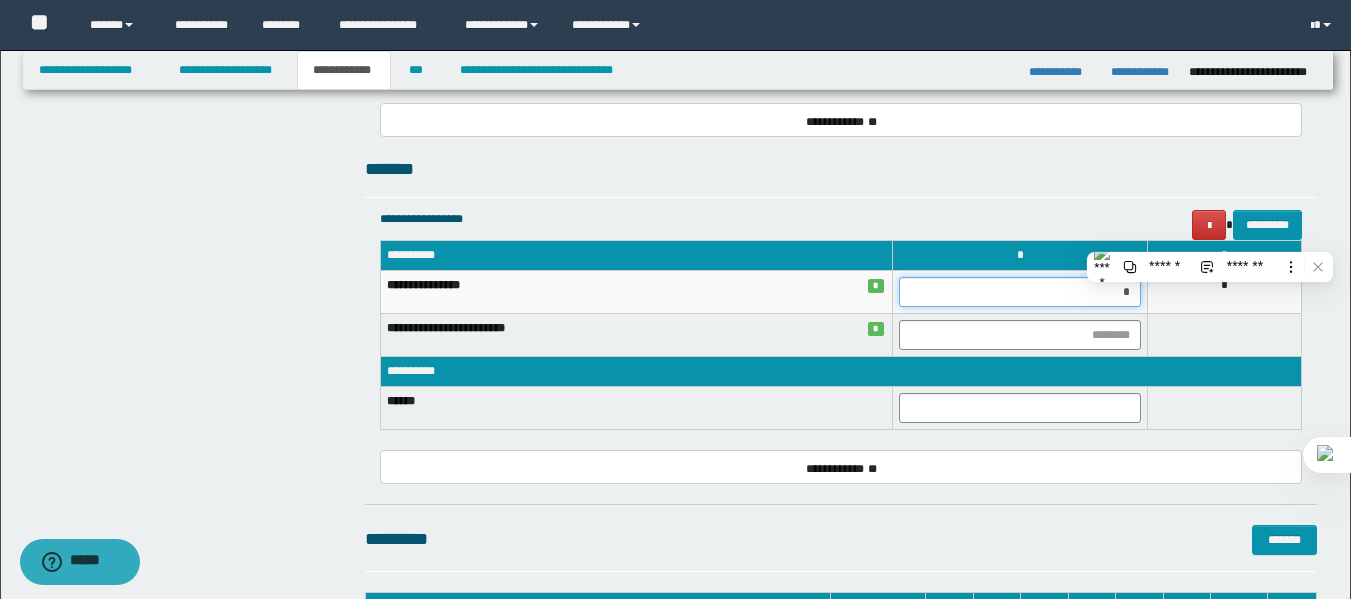 type on "**" 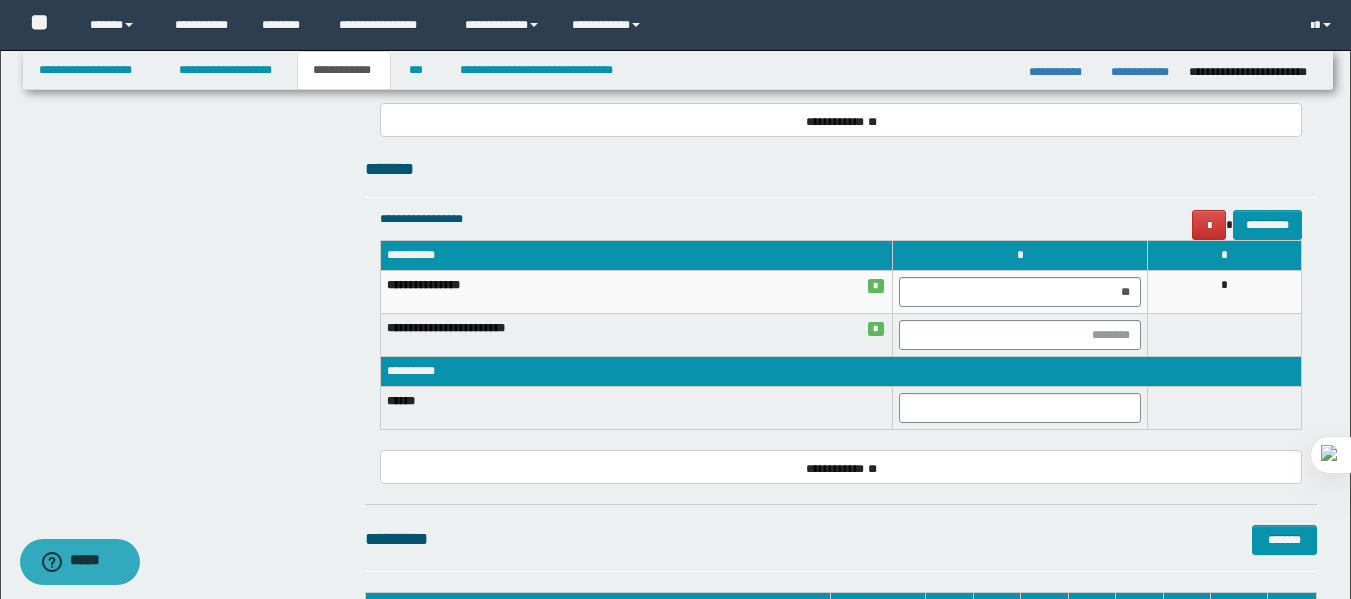 click on "*******" at bounding box center [841, 169] 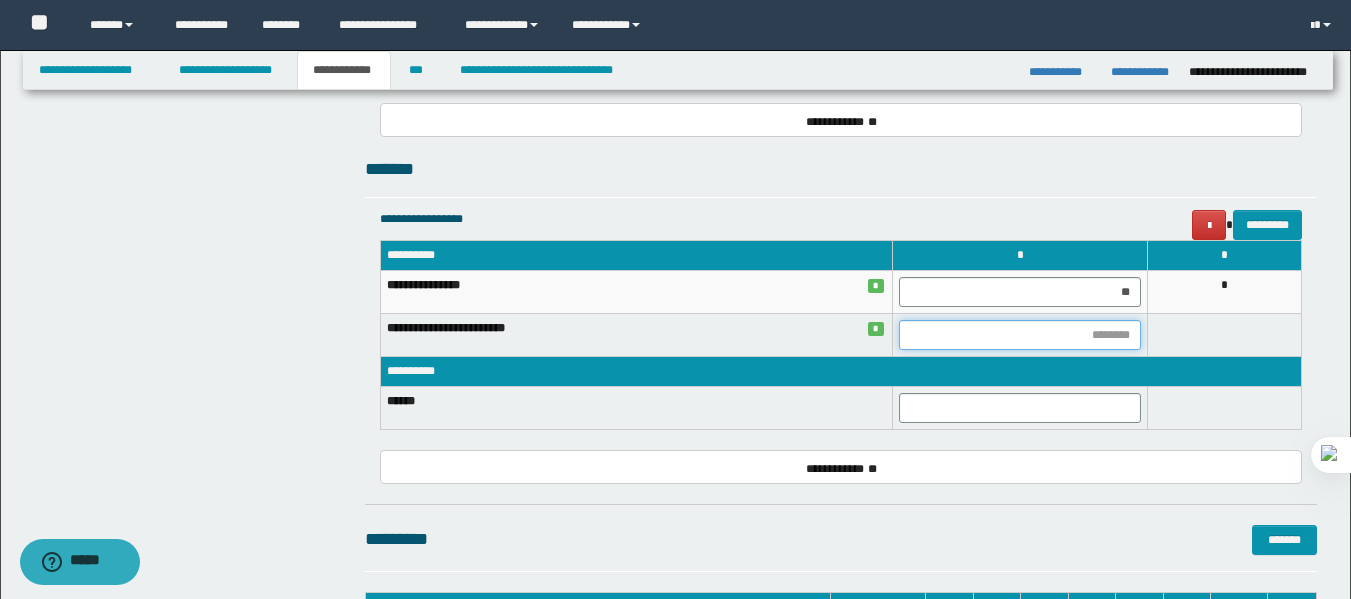 click at bounding box center (1020, 335) 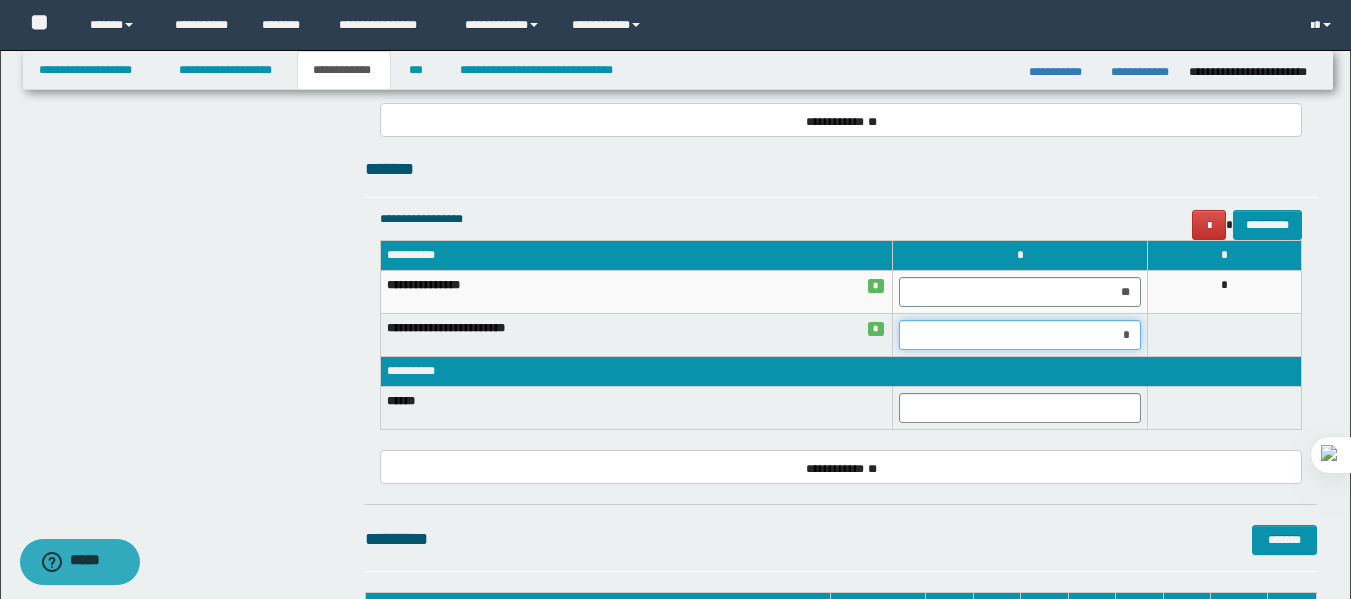 type on "**" 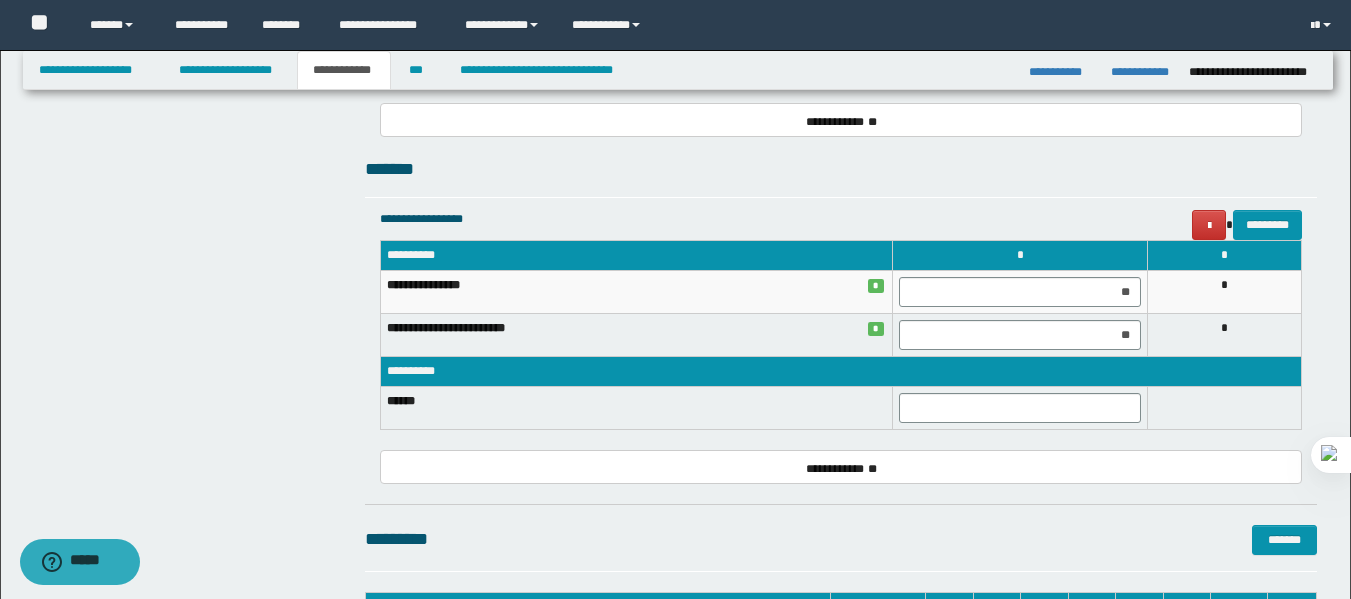 click on "*********" at bounding box center (1158, 225) 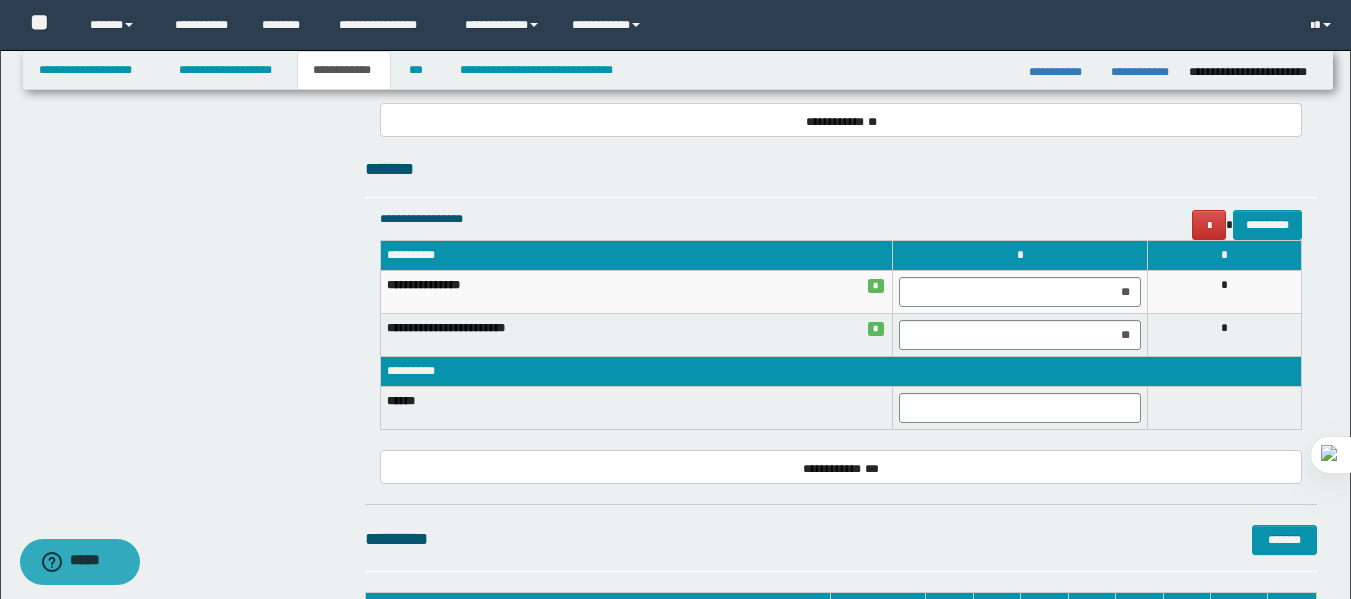 click on "*******" at bounding box center [841, 169] 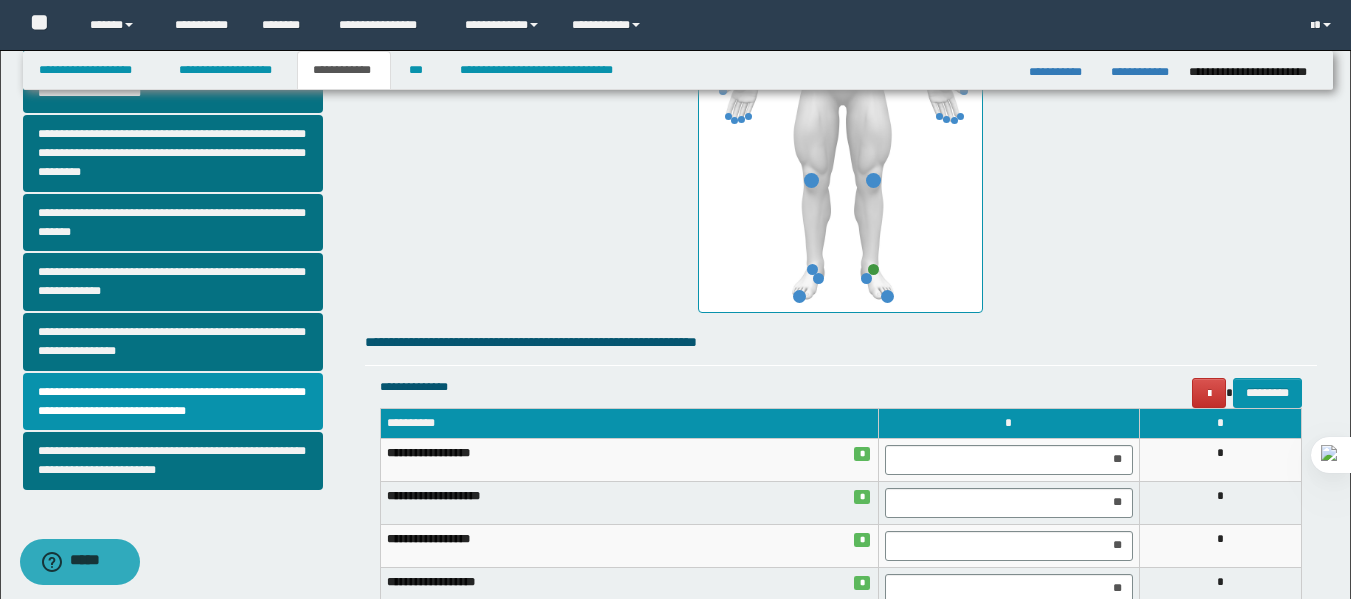 scroll, scrollTop: 581, scrollLeft: 0, axis: vertical 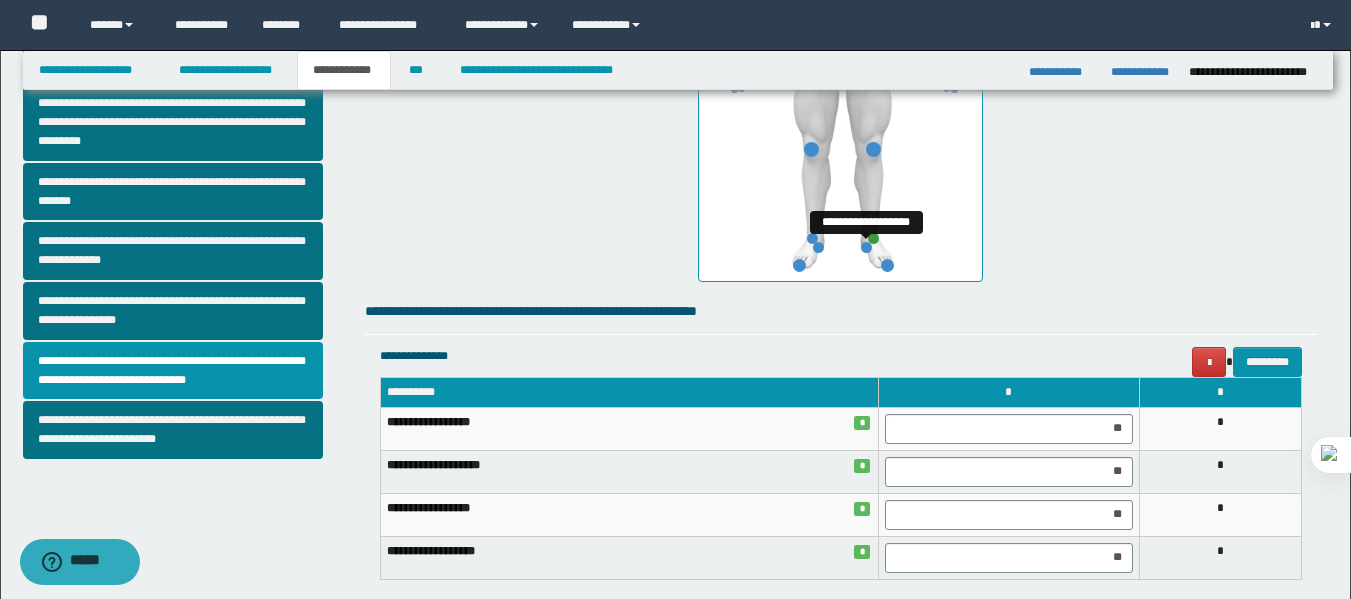 click at bounding box center [866, 247] 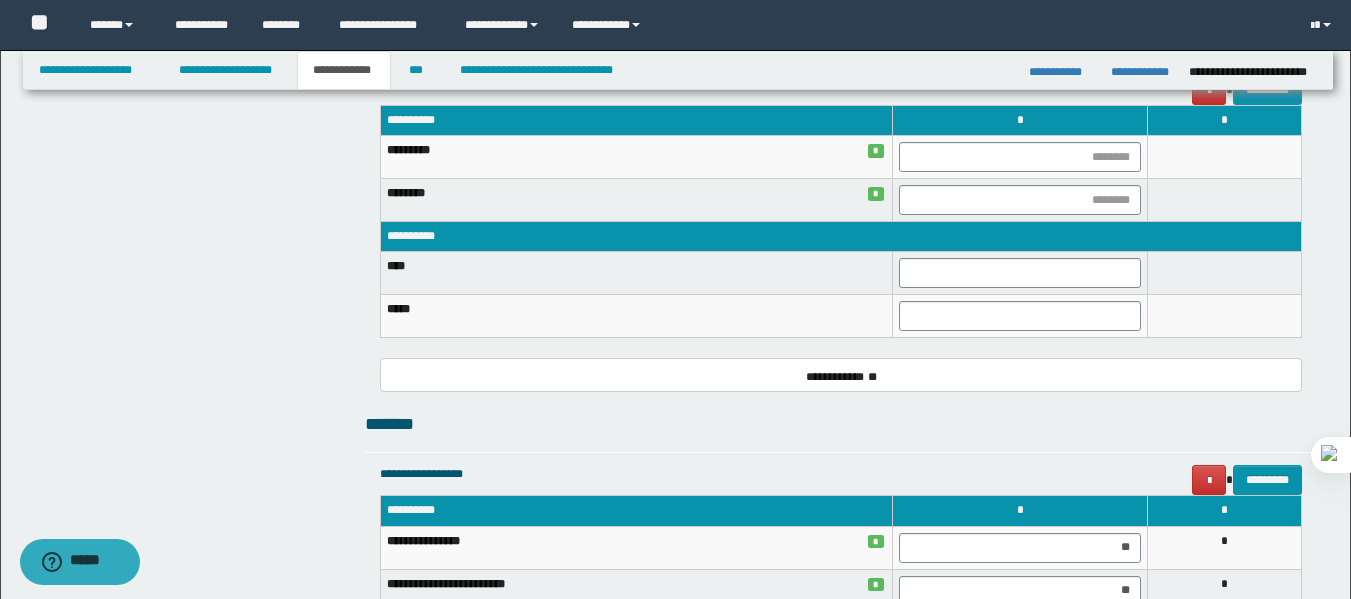 scroll, scrollTop: 1656, scrollLeft: 0, axis: vertical 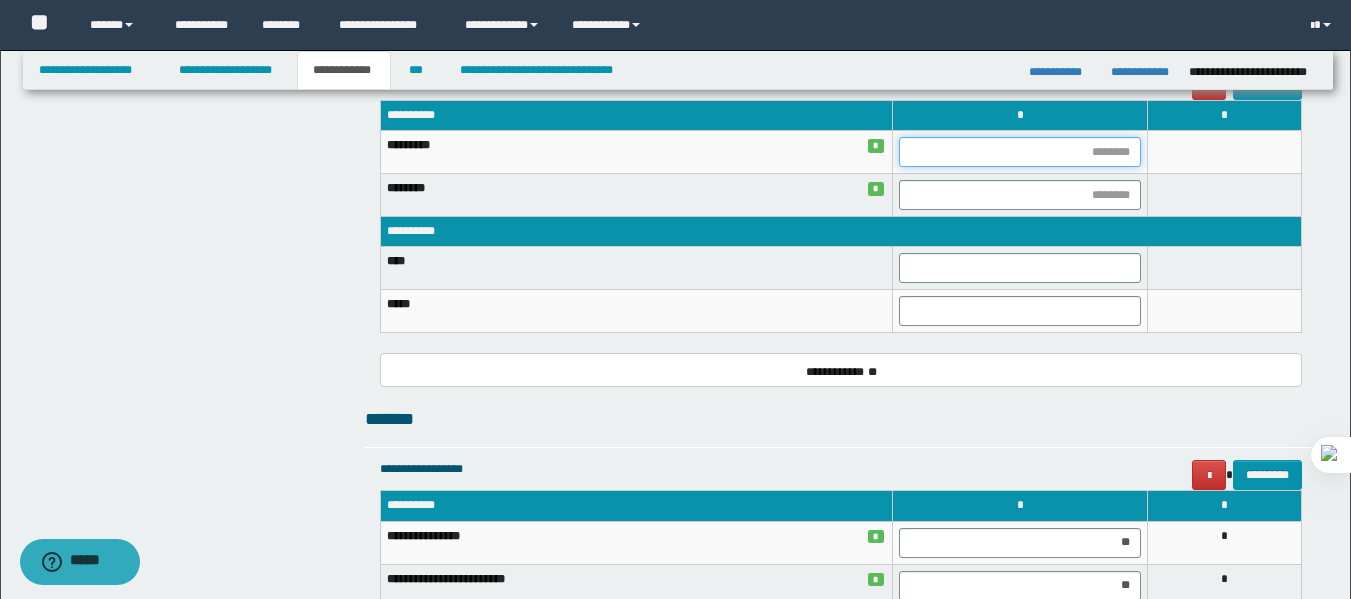 click at bounding box center (1020, 152) 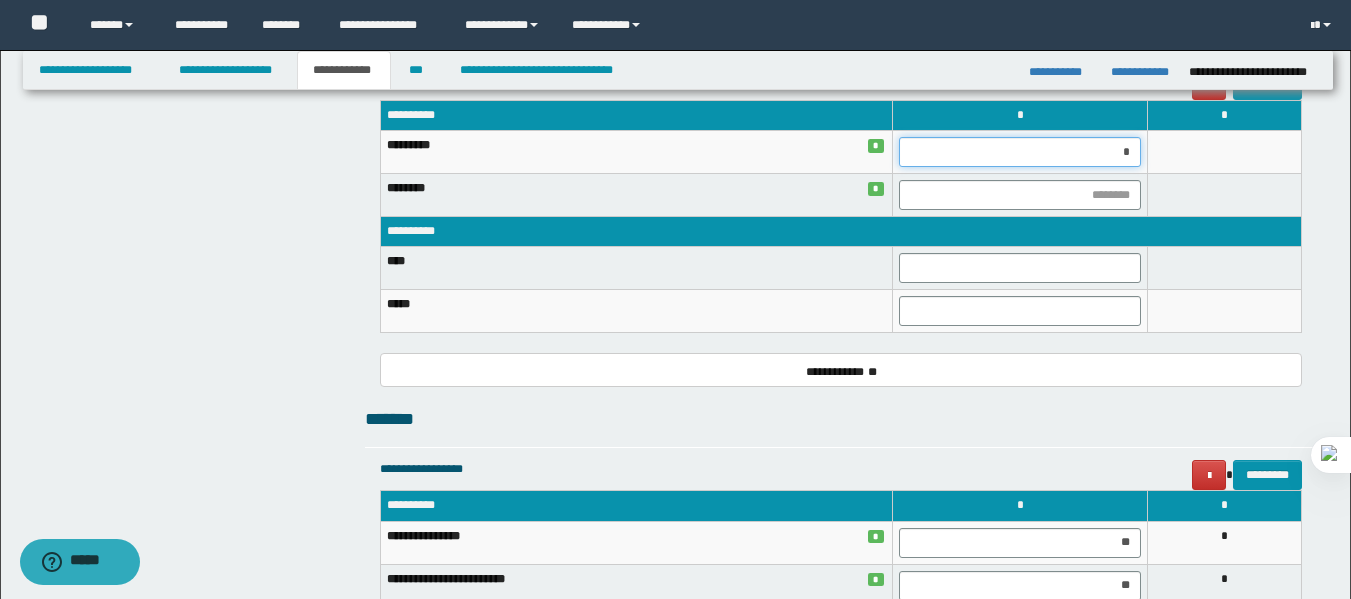 type on "**" 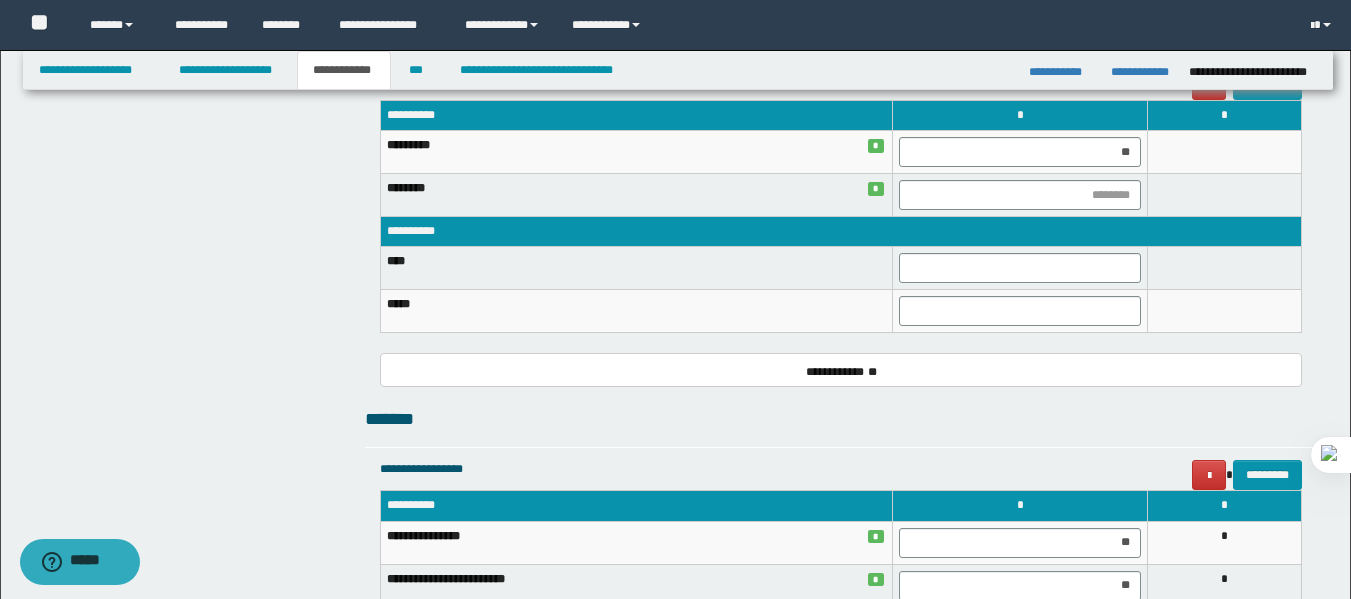 click at bounding box center [1225, 195] 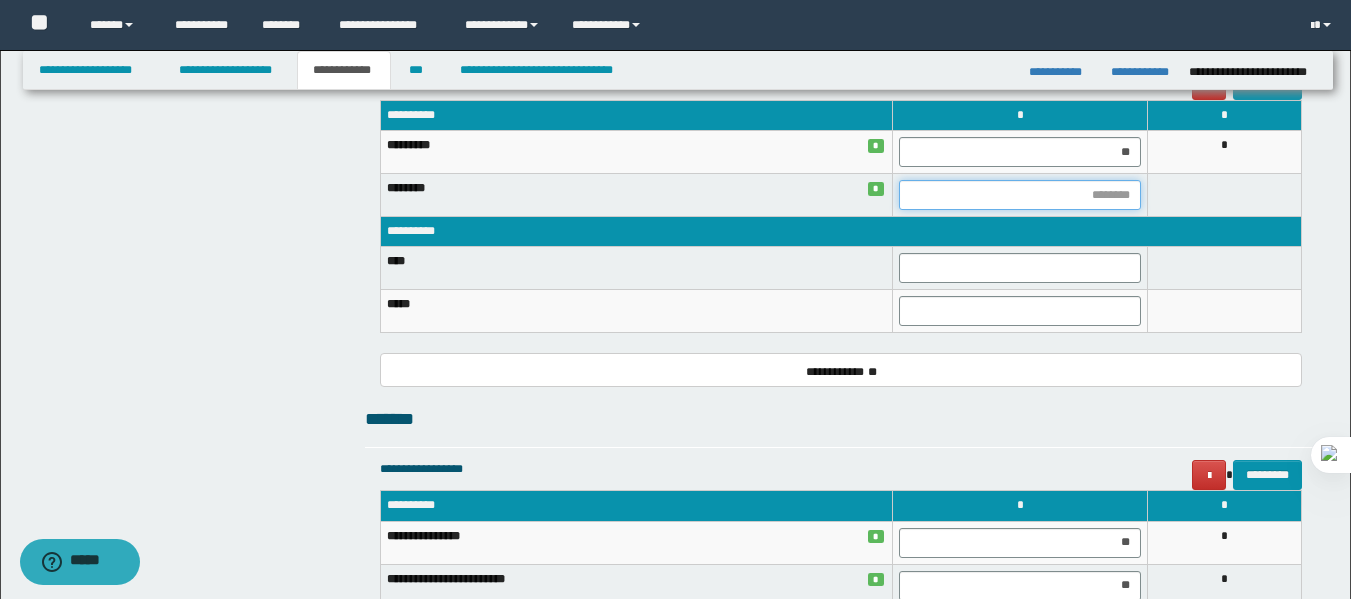 click at bounding box center [1020, 195] 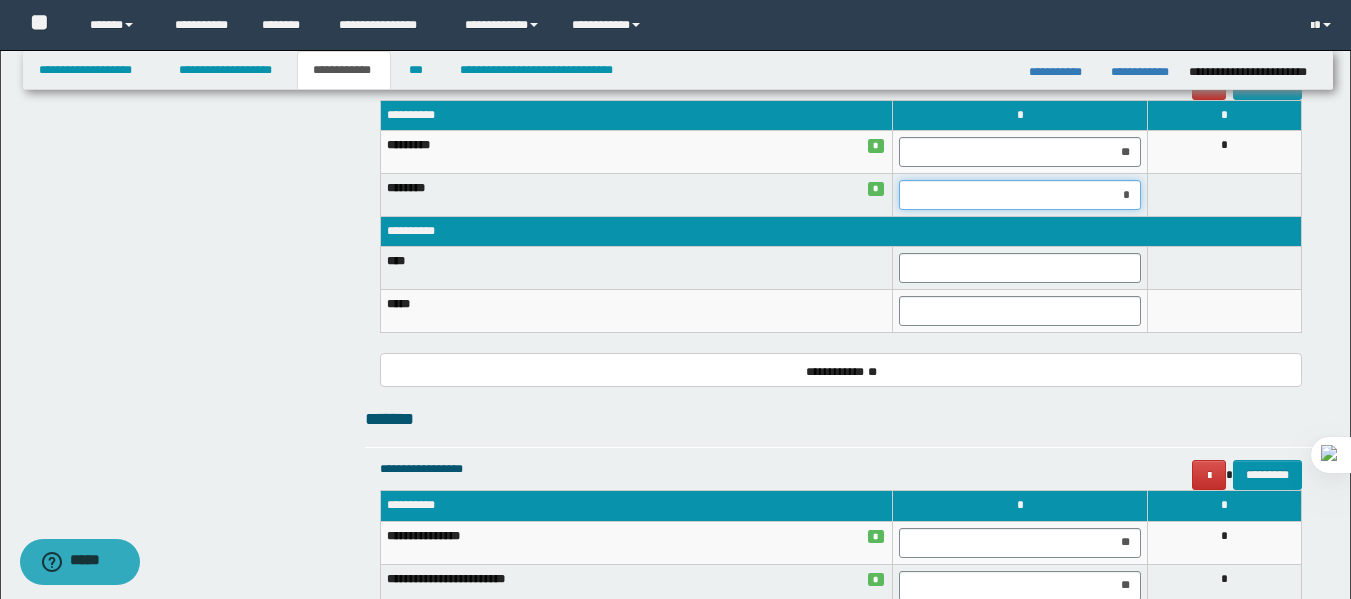 type on "**" 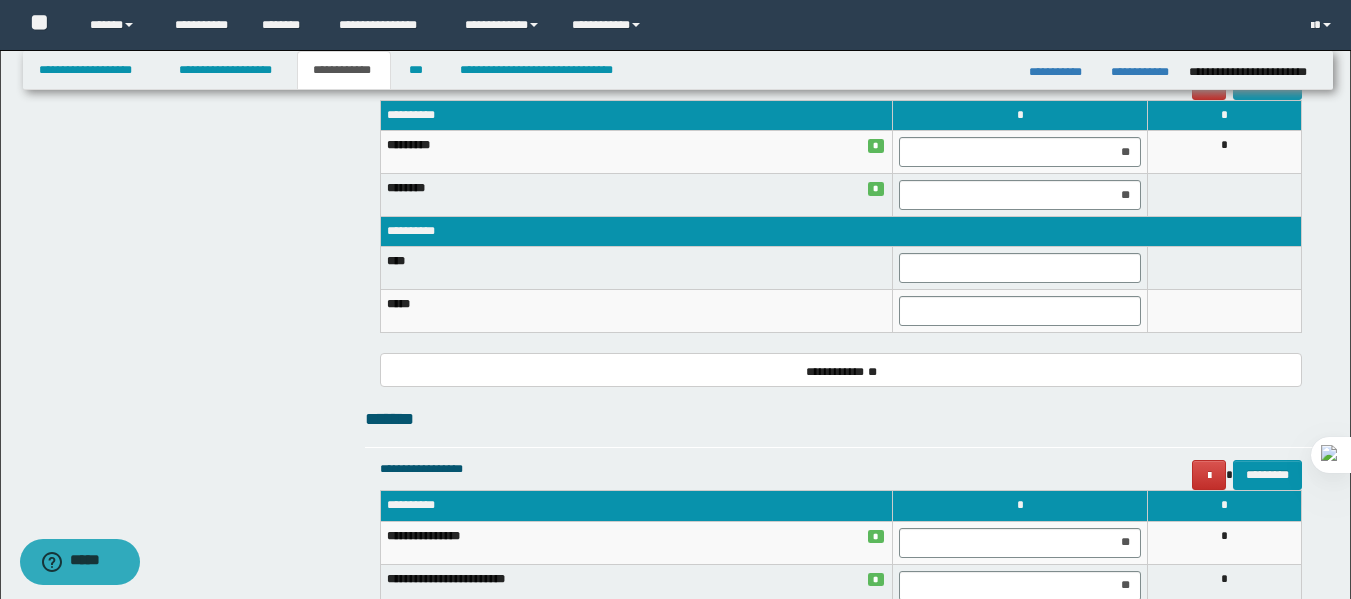 click on "********
*" at bounding box center [636, 195] 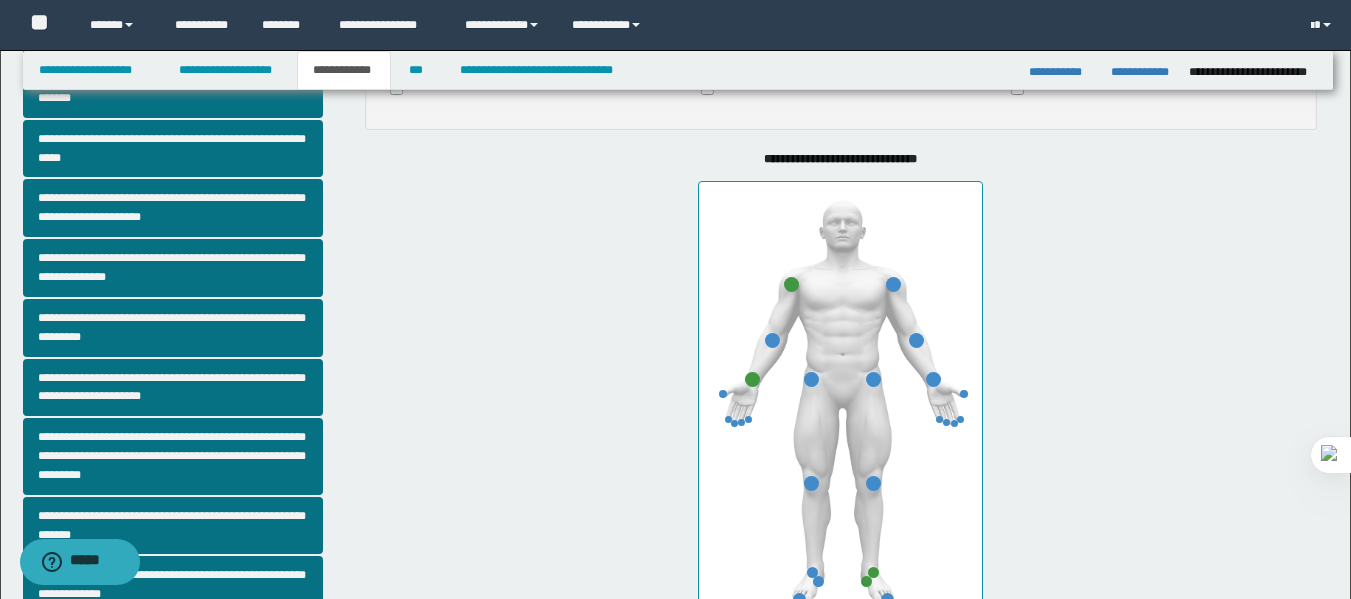 scroll, scrollTop: 242, scrollLeft: 0, axis: vertical 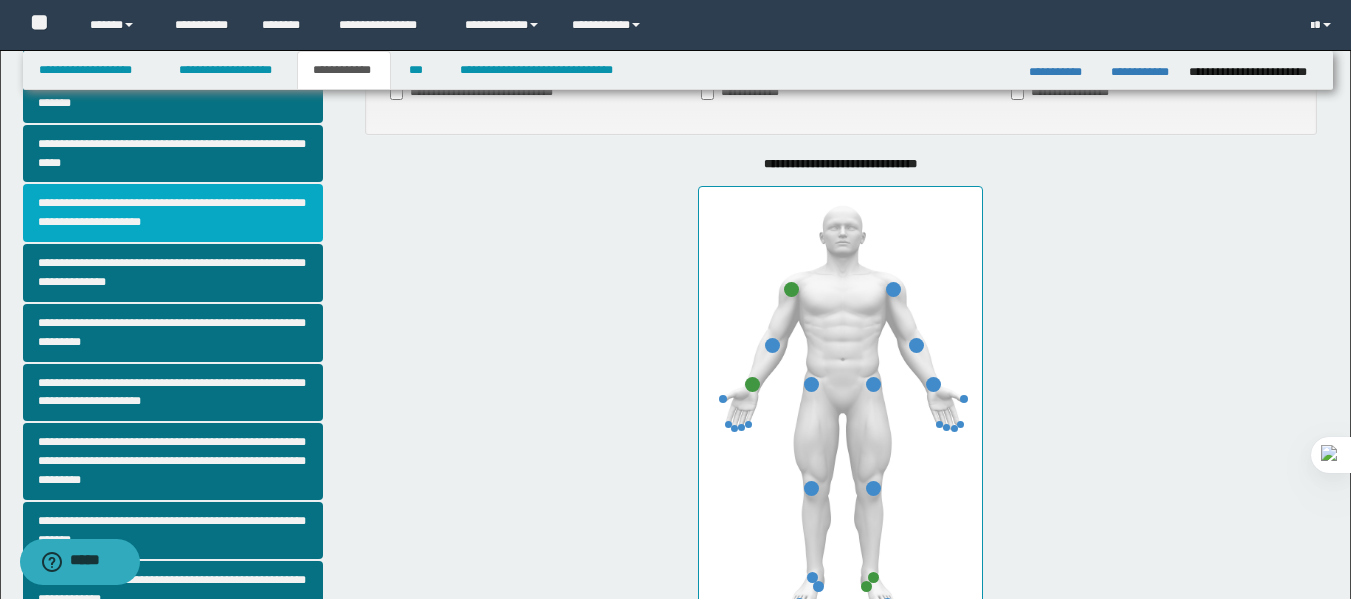 click on "**********" at bounding box center (173, 213) 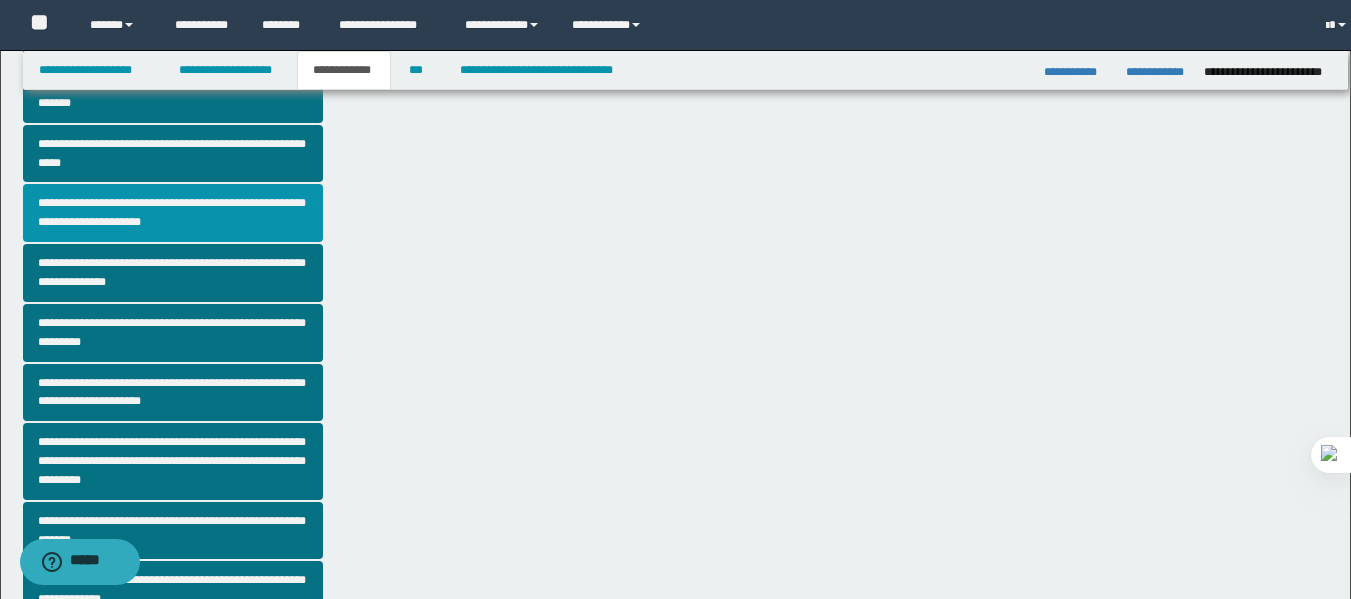 scroll, scrollTop: 0, scrollLeft: 0, axis: both 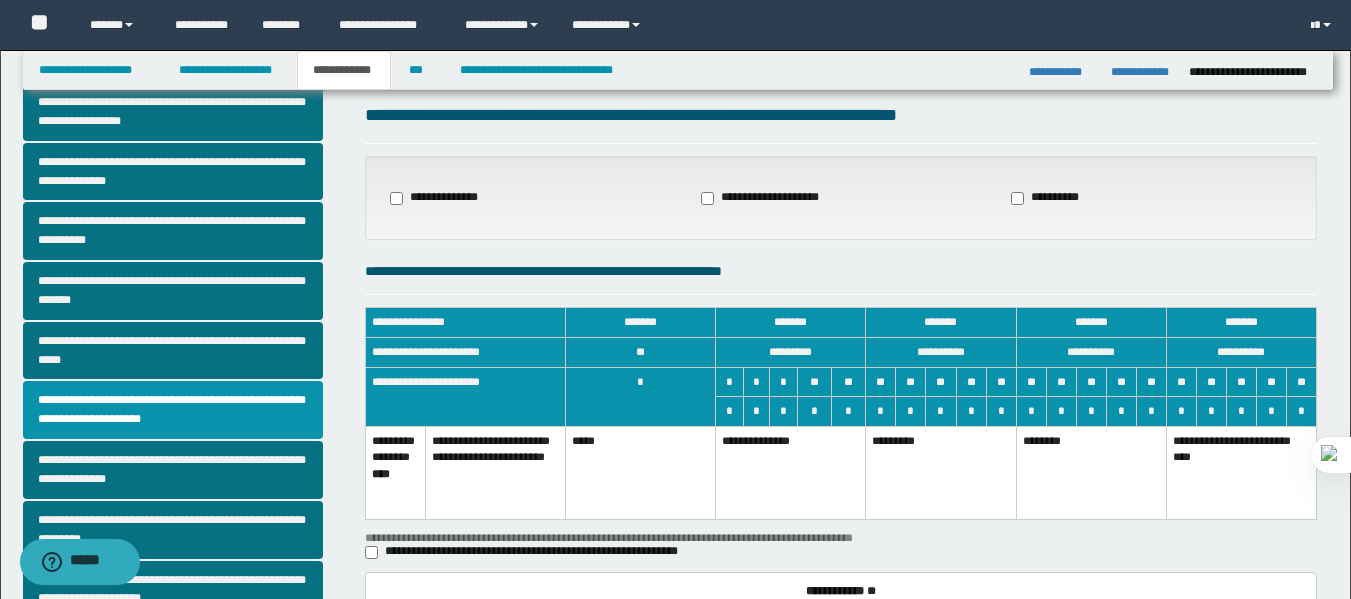 click on "**********" at bounding box center (791, 472) 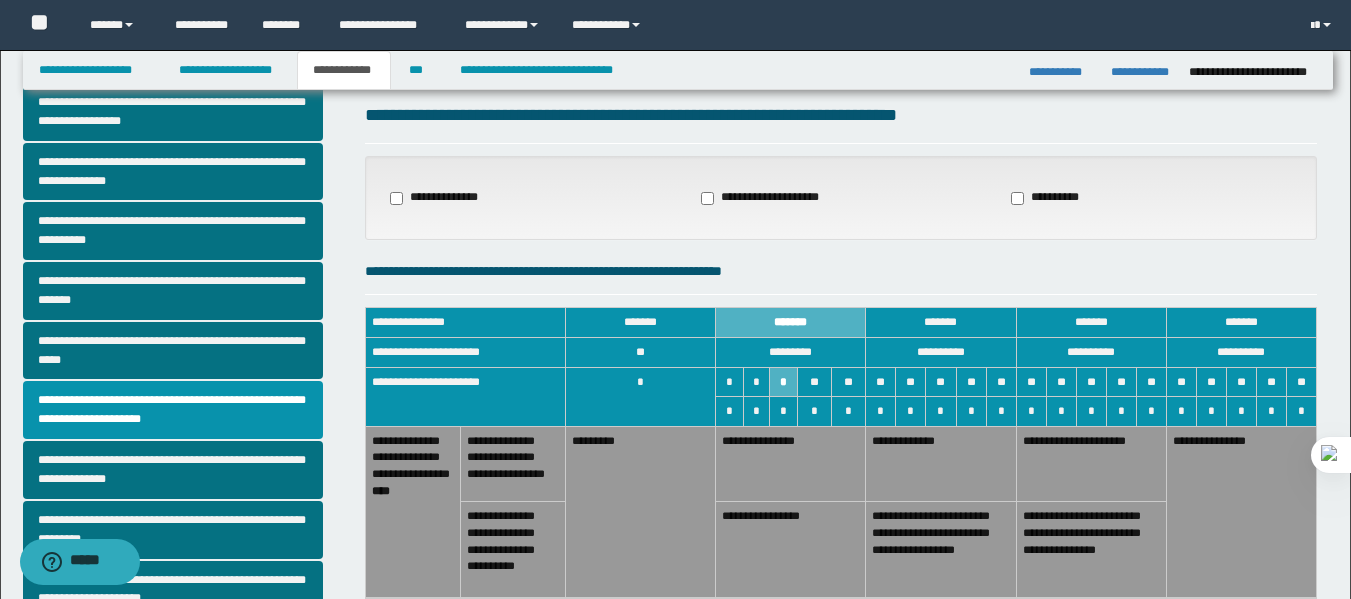 click on "*********" at bounding box center [641, 511] 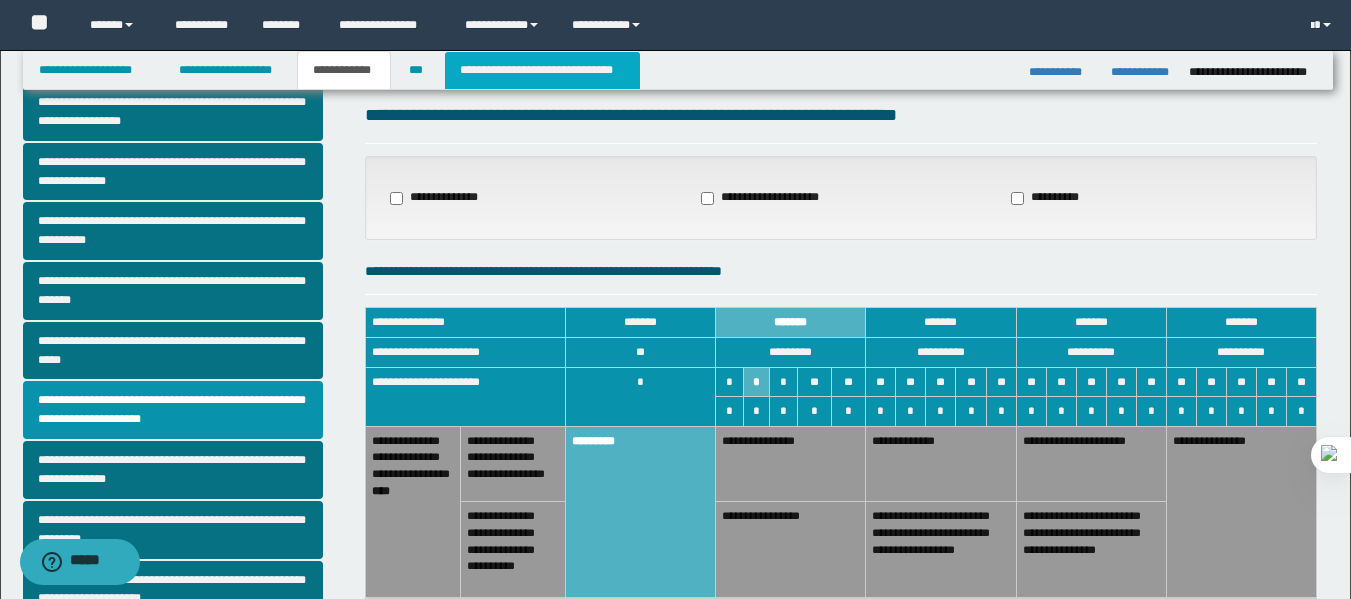 click on "**********" at bounding box center (542, 70) 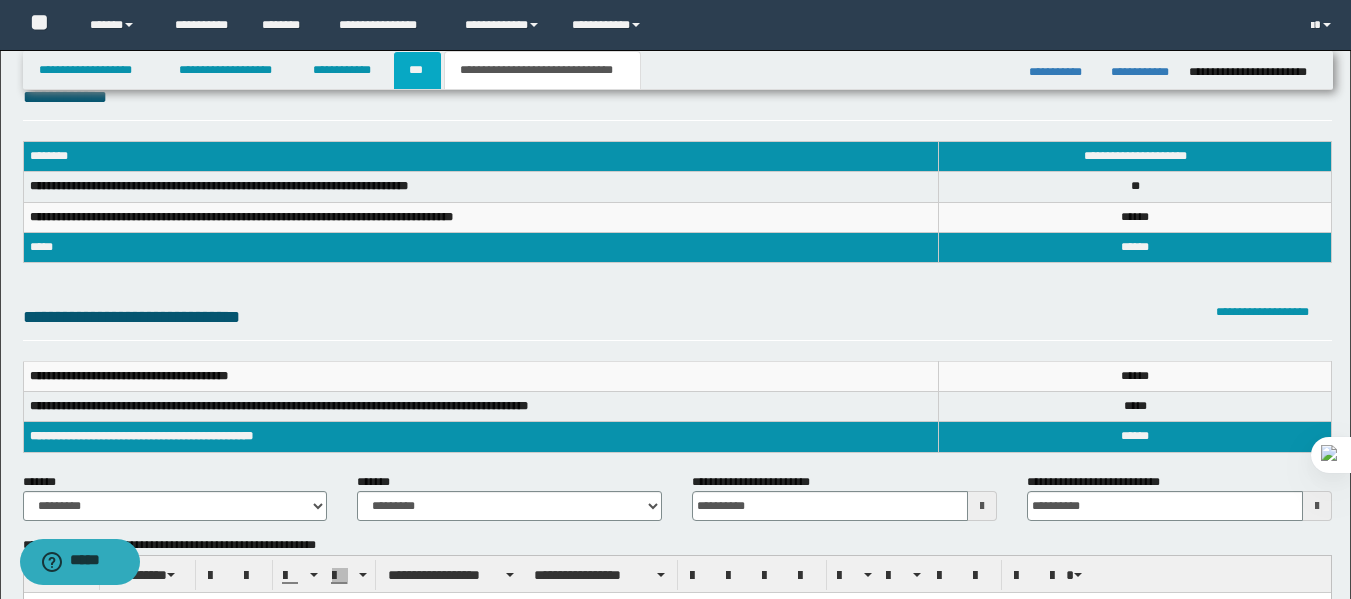 click on "***" at bounding box center [417, 70] 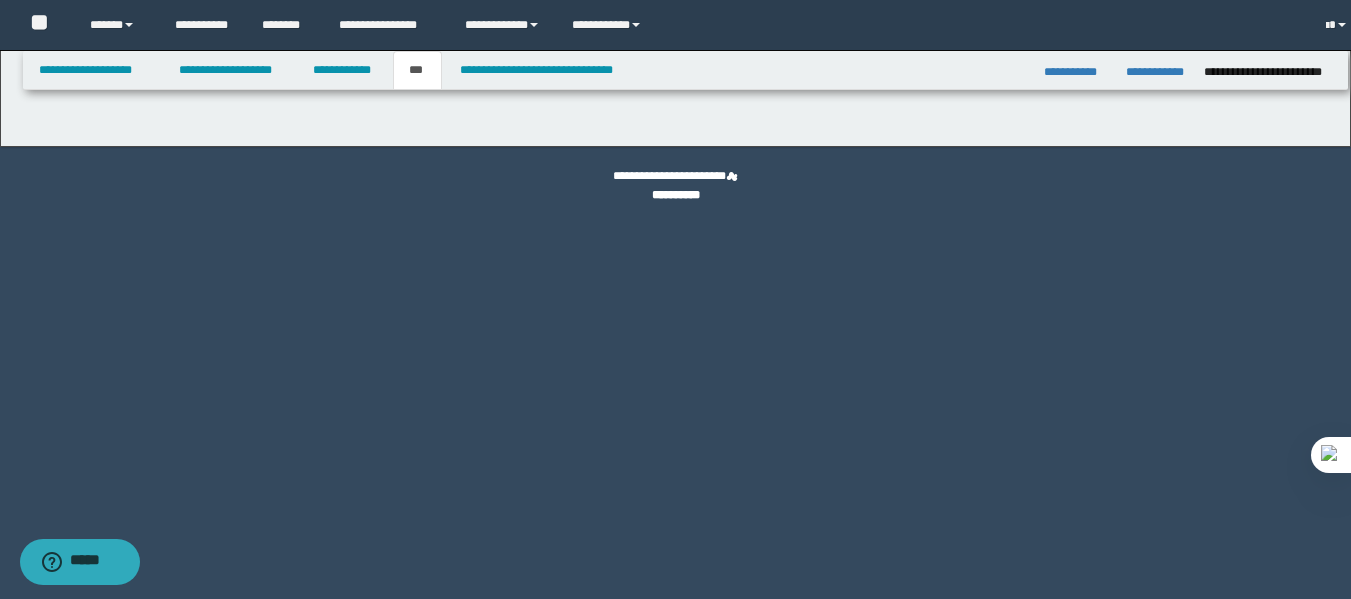 scroll, scrollTop: 0, scrollLeft: 0, axis: both 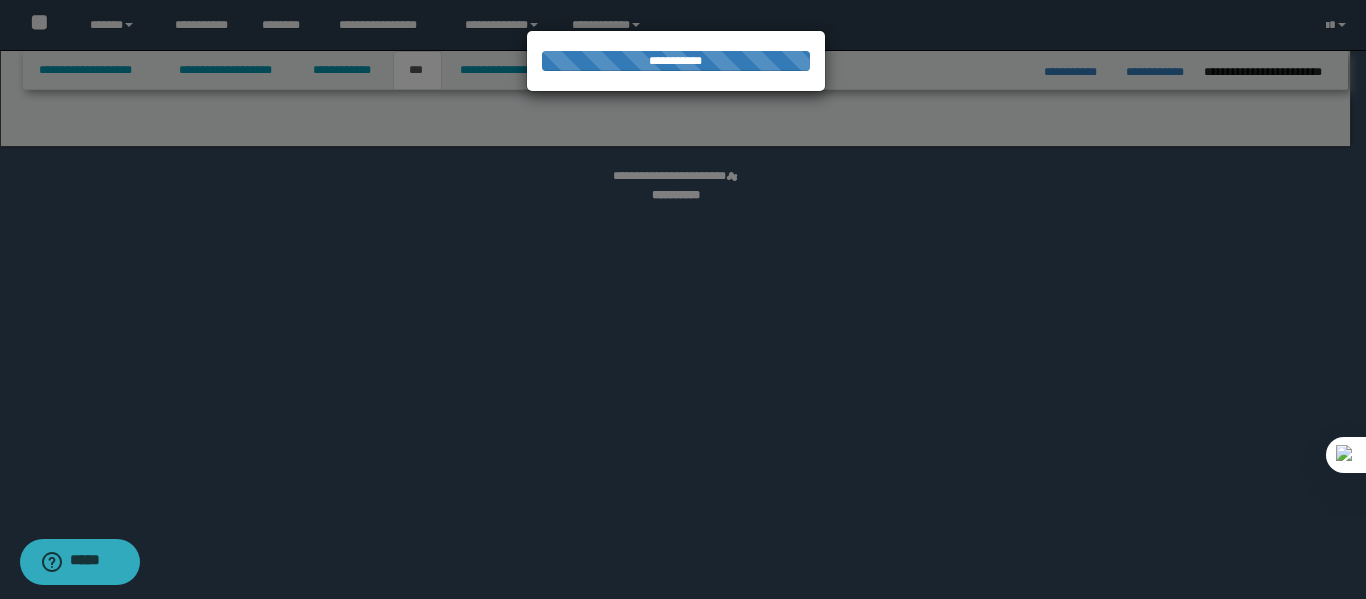 select on "*" 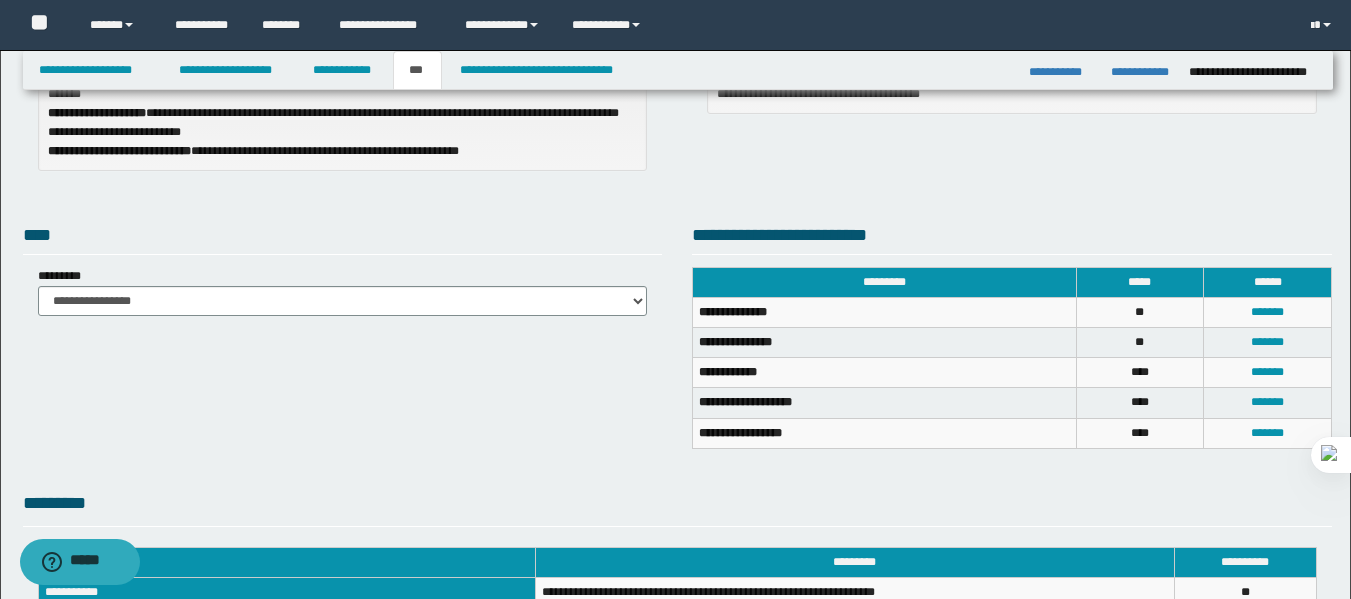 scroll, scrollTop: 309, scrollLeft: 0, axis: vertical 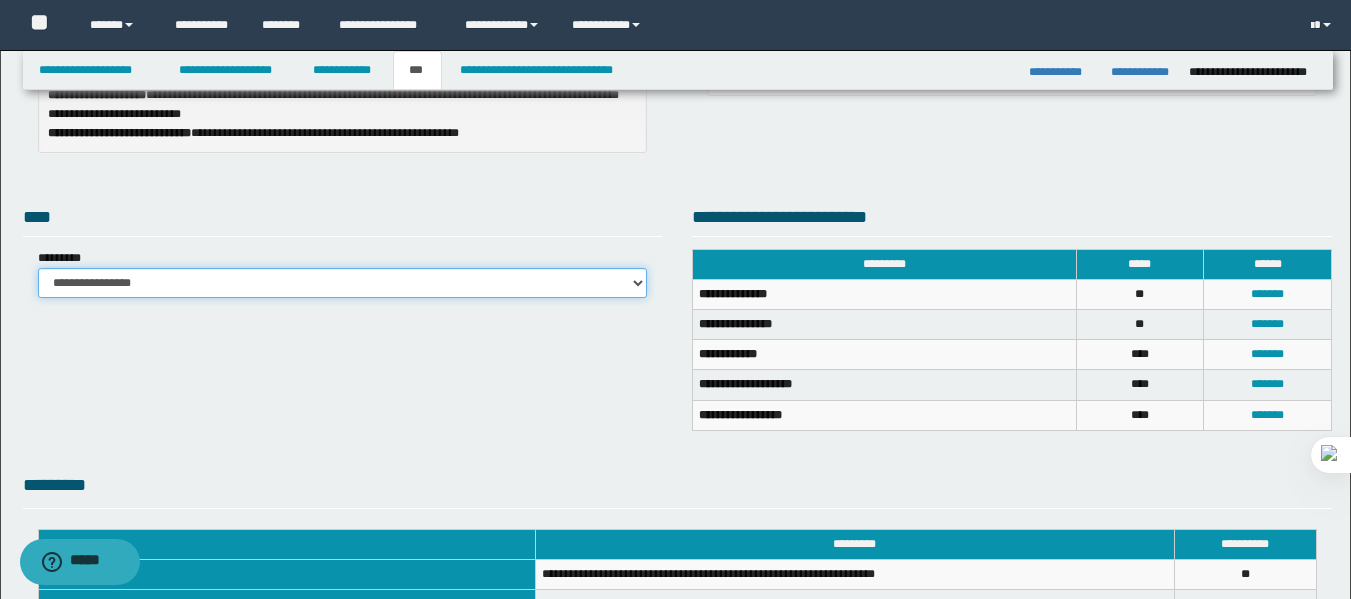 click on "**********" at bounding box center (343, 283) 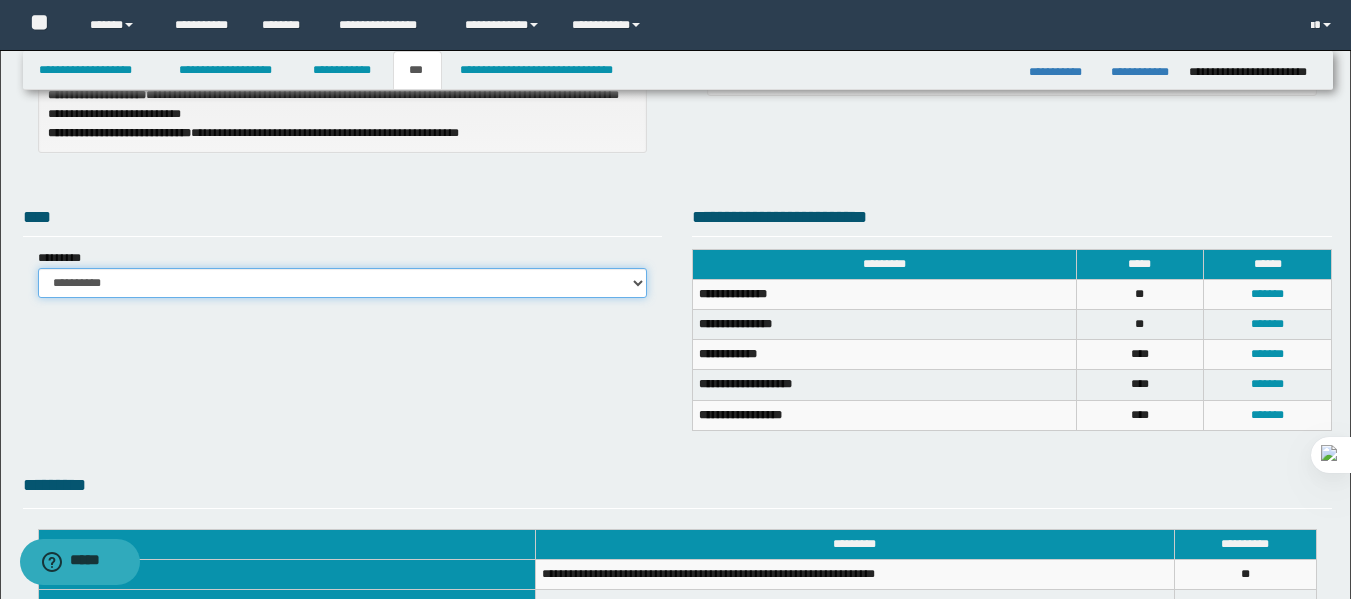 click on "**********" at bounding box center (343, 283) 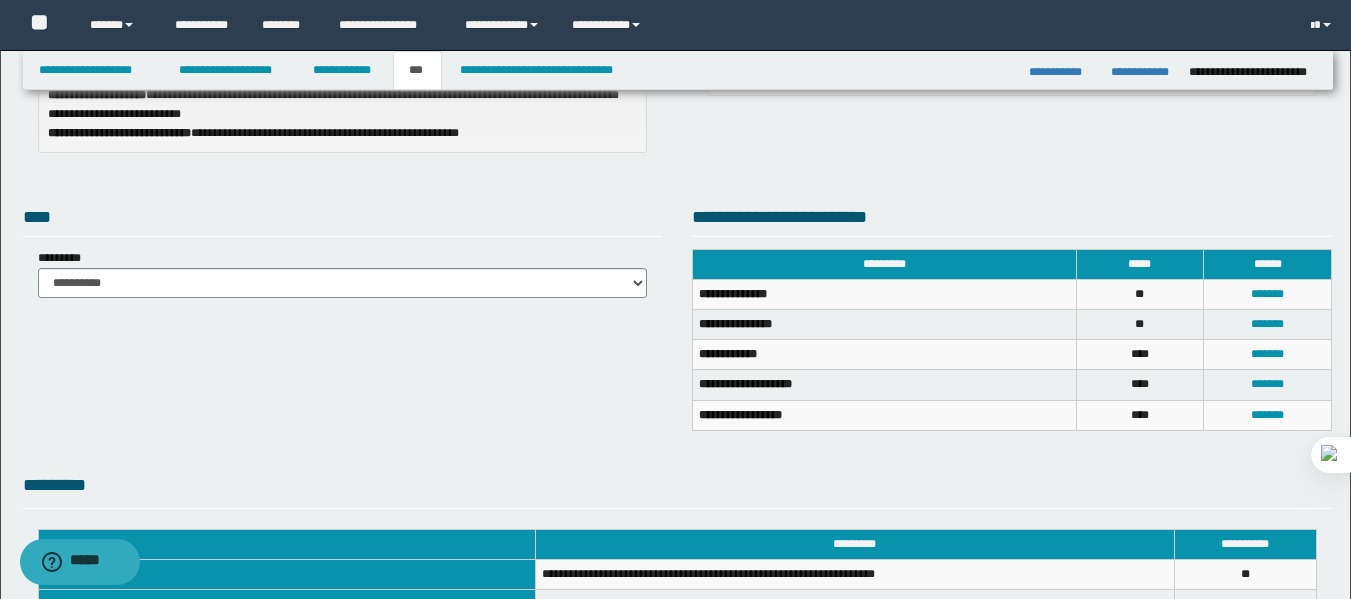 click on "****" at bounding box center [343, 220] 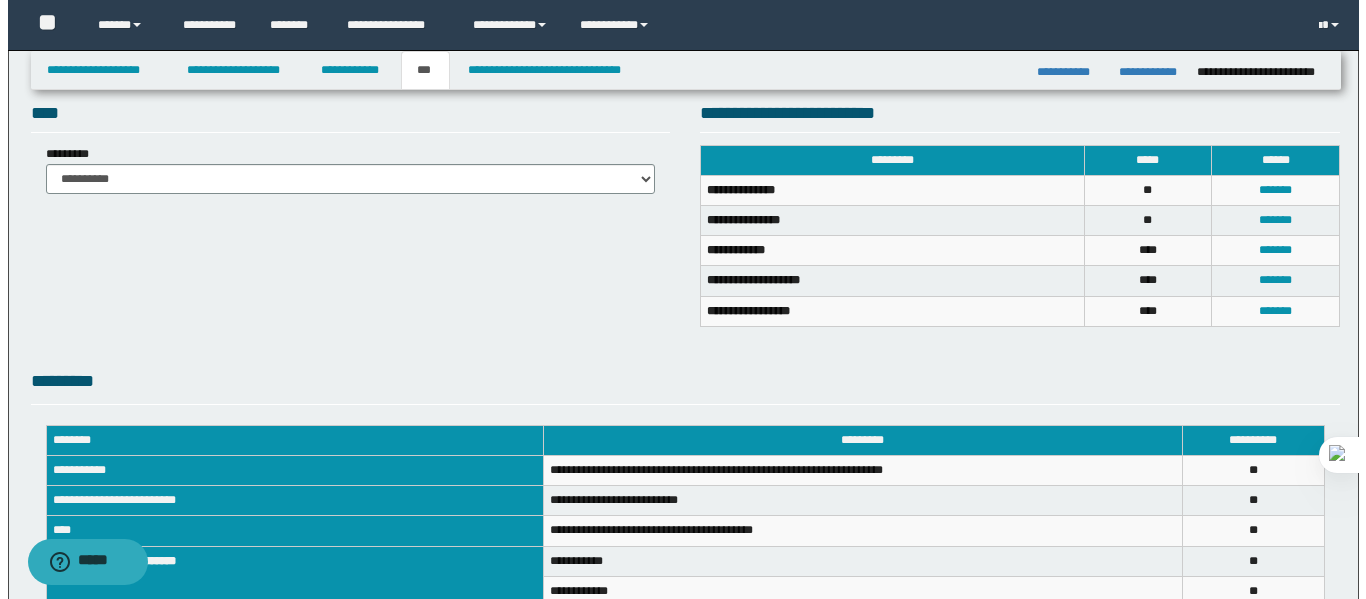 scroll, scrollTop: 368, scrollLeft: 0, axis: vertical 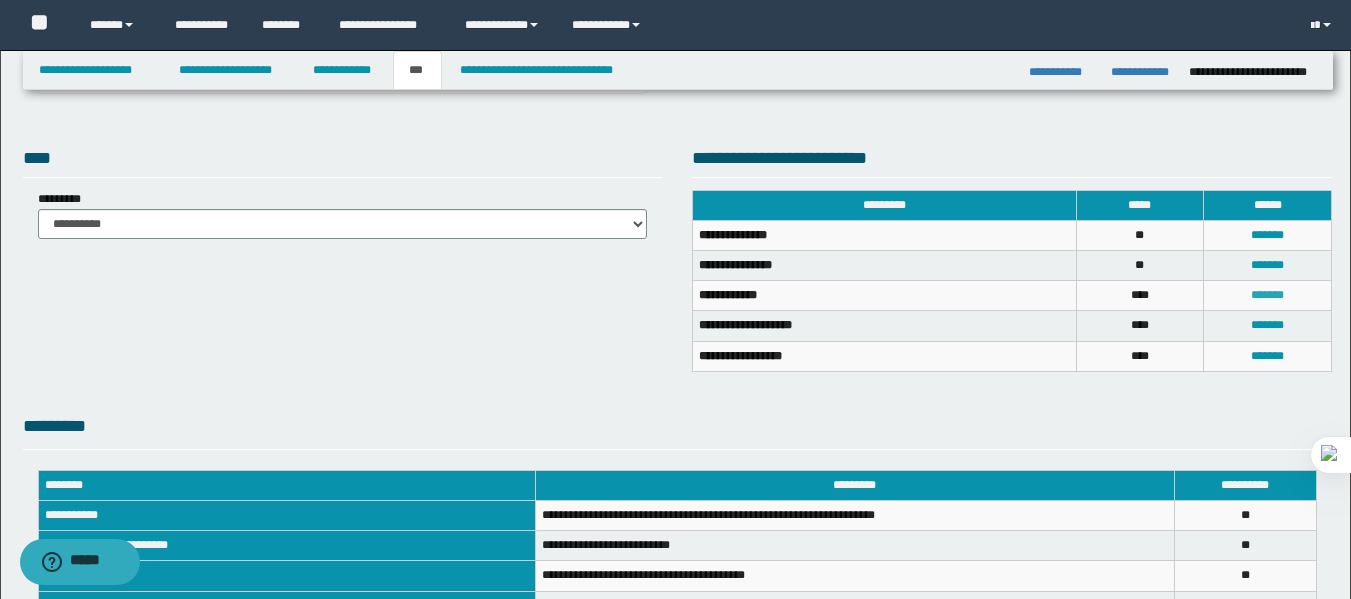 click on "*******" at bounding box center (1267, 295) 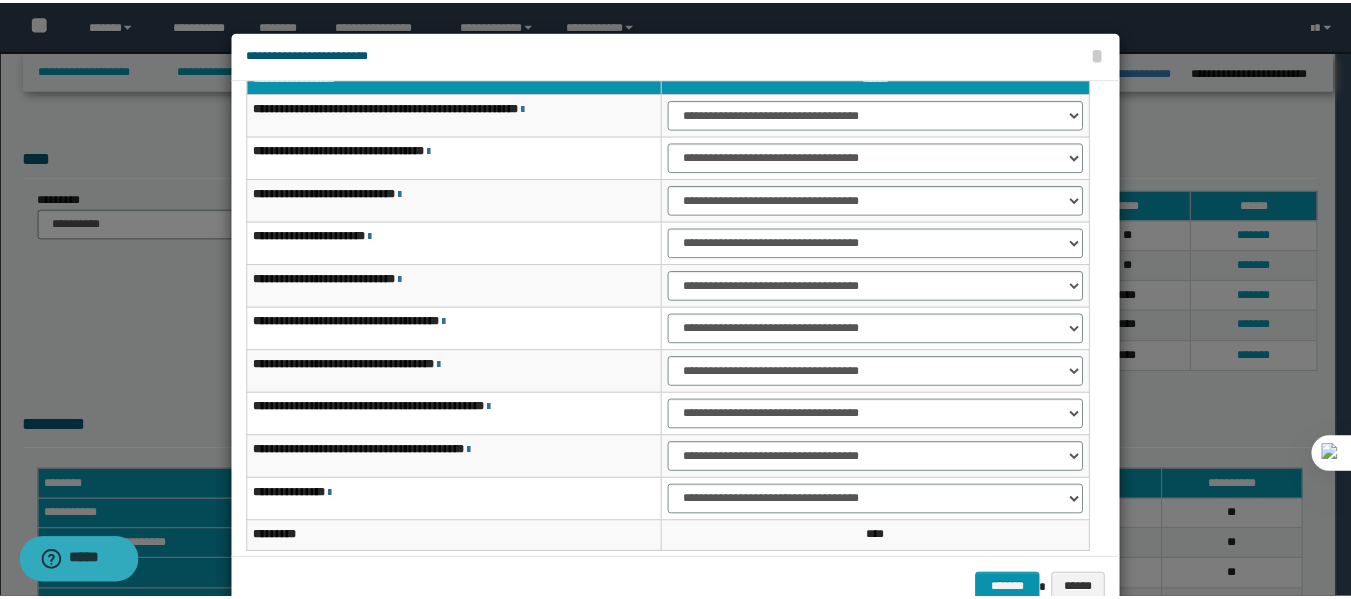 scroll, scrollTop: 64, scrollLeft: 0, axis: vertical 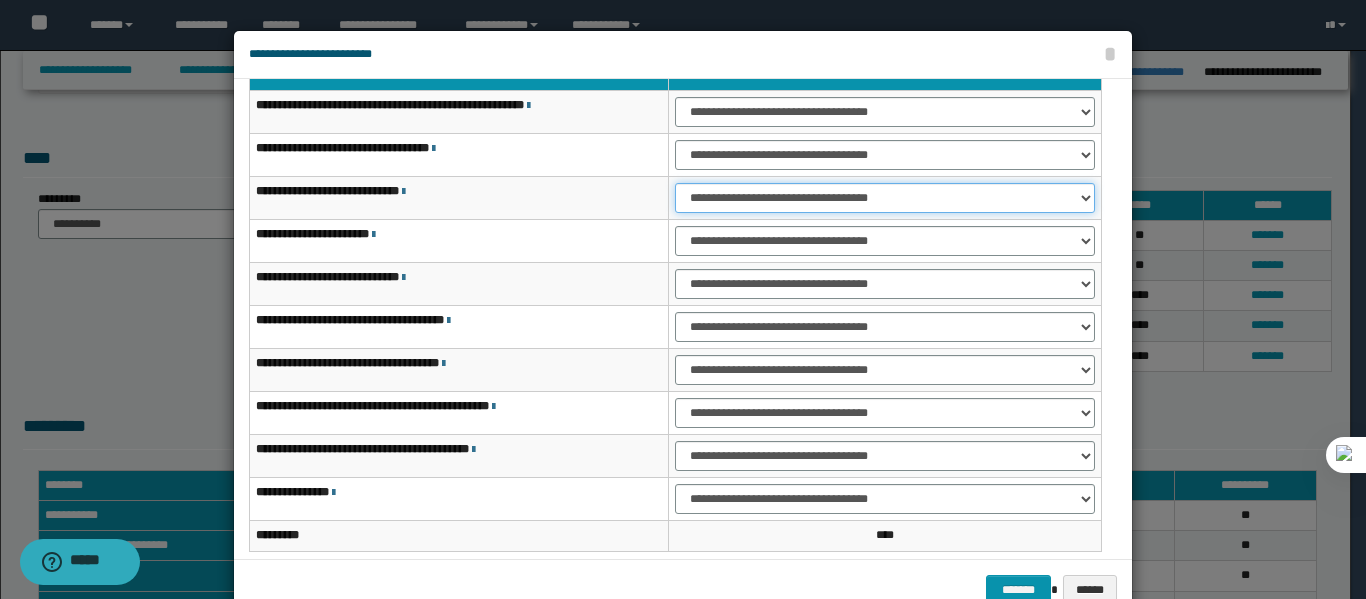 click on "**********" at bounding box center [885, 198] 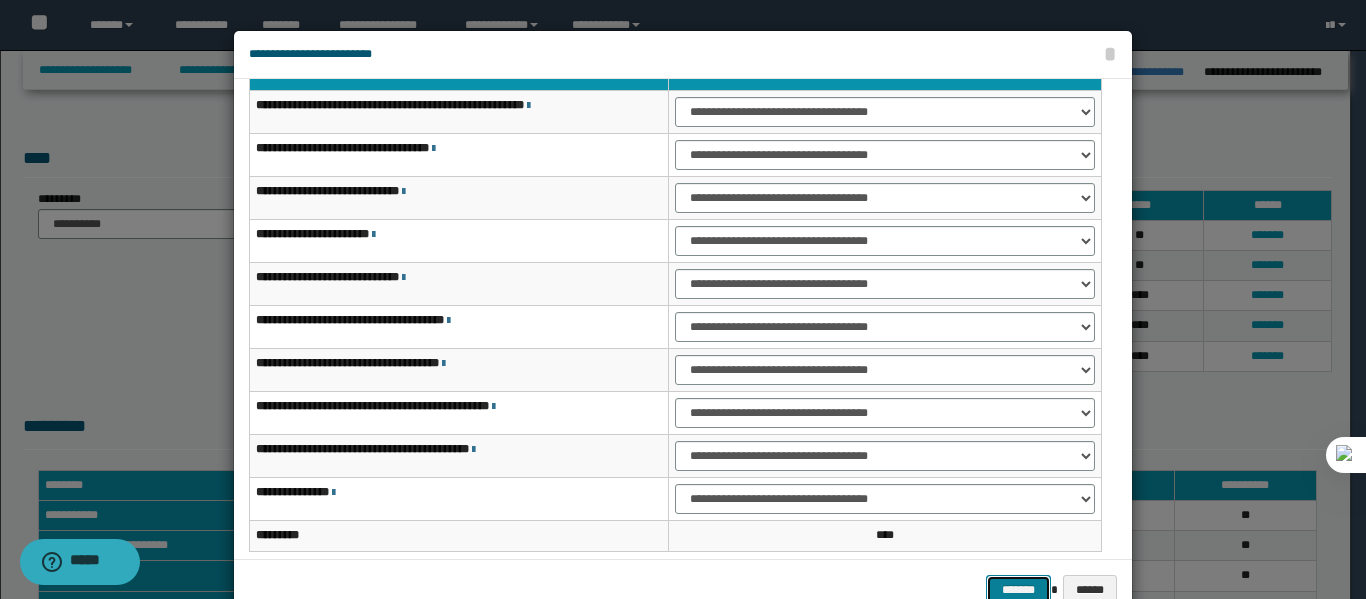 click on "*******" at bounding box center (1018, 590) 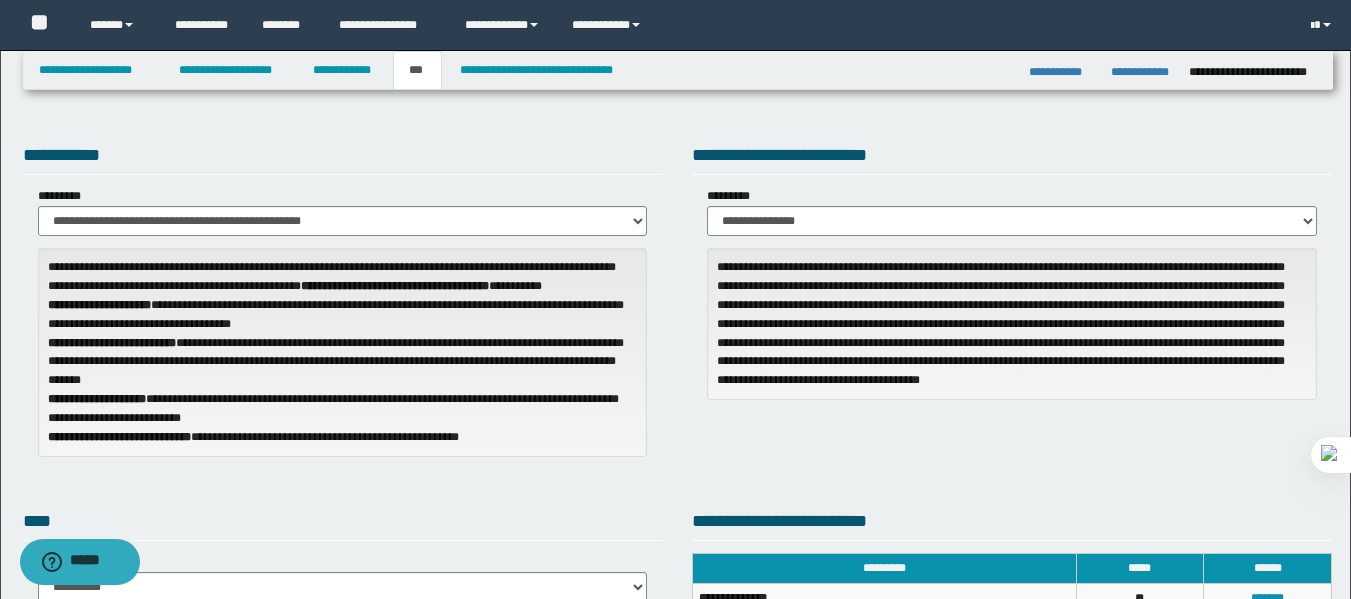 scroll, scrollTop: 0, scrollLeft: 0, axis: both 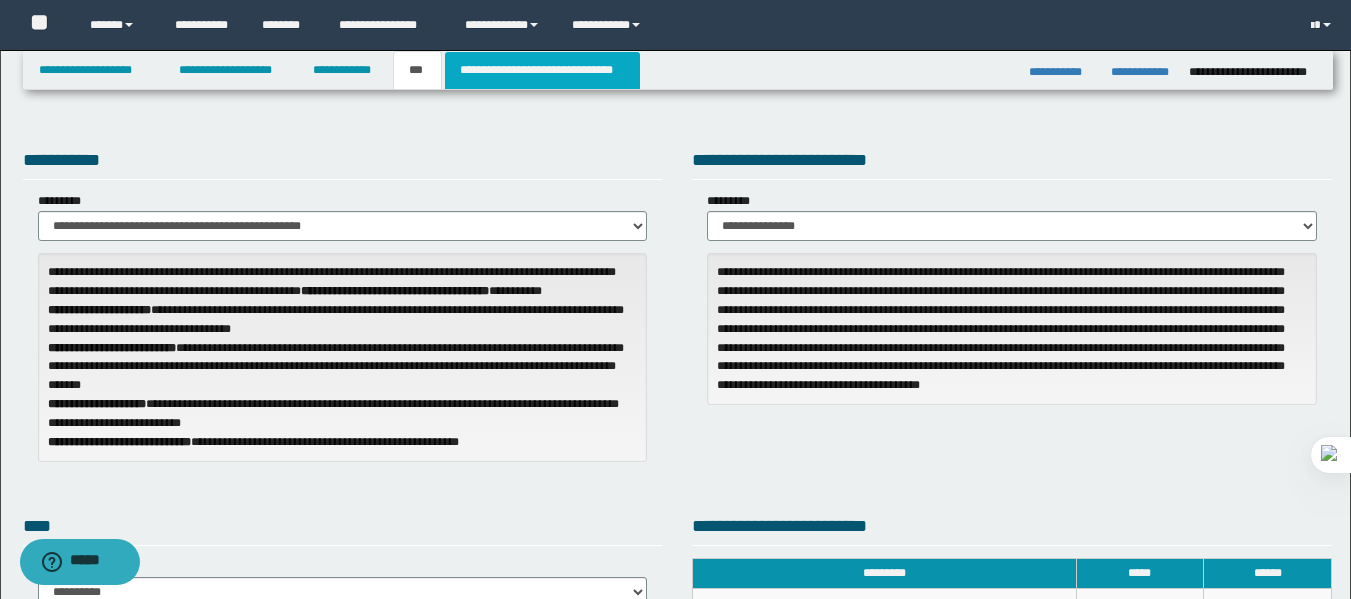 click on "**********" at bounding box center (542, 70) 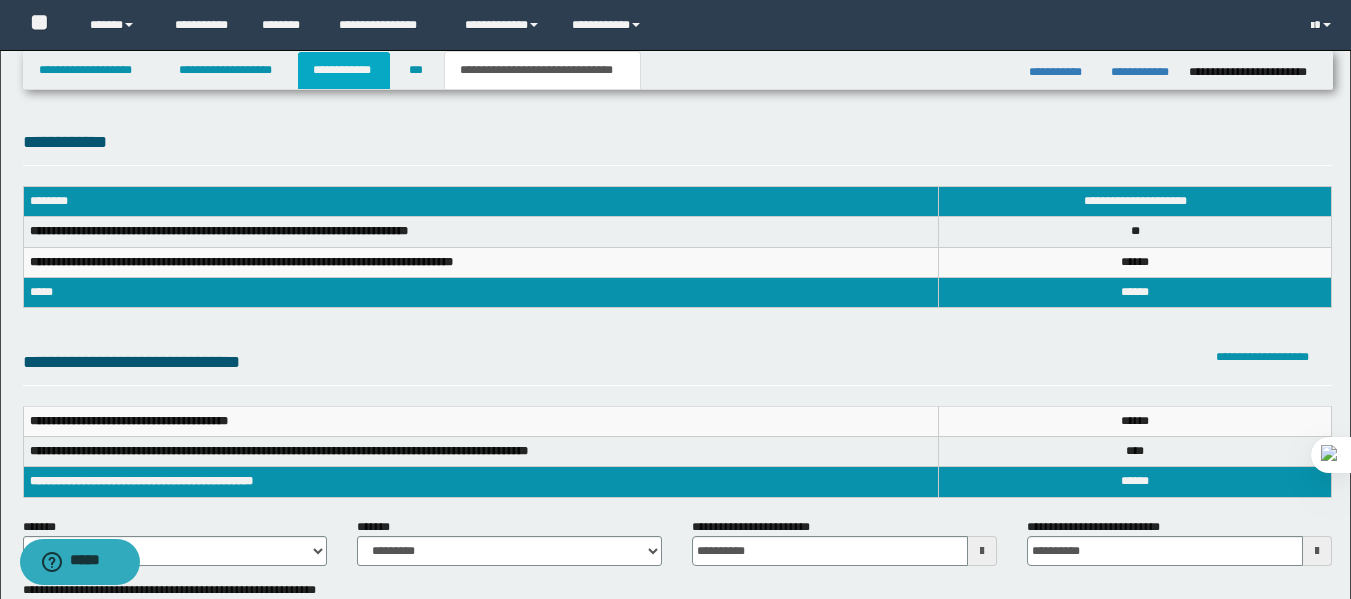 click on "**********" at bounding box center [344, 70] 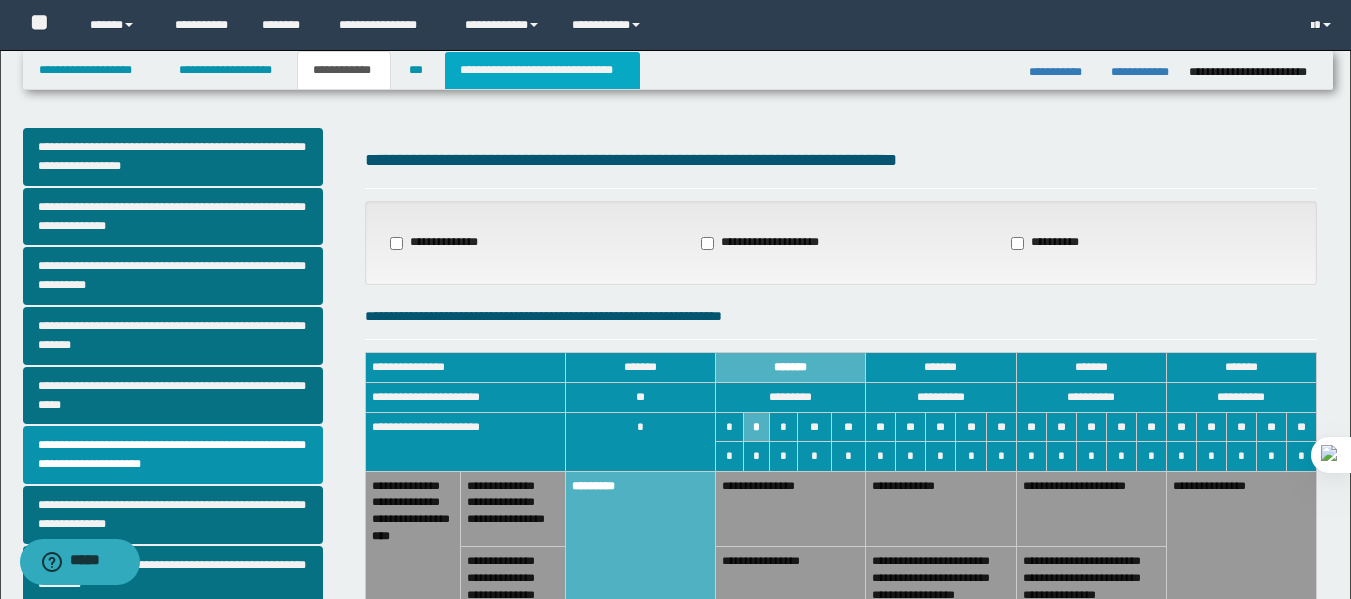 click on "**********" at bounding box center [542, 70] 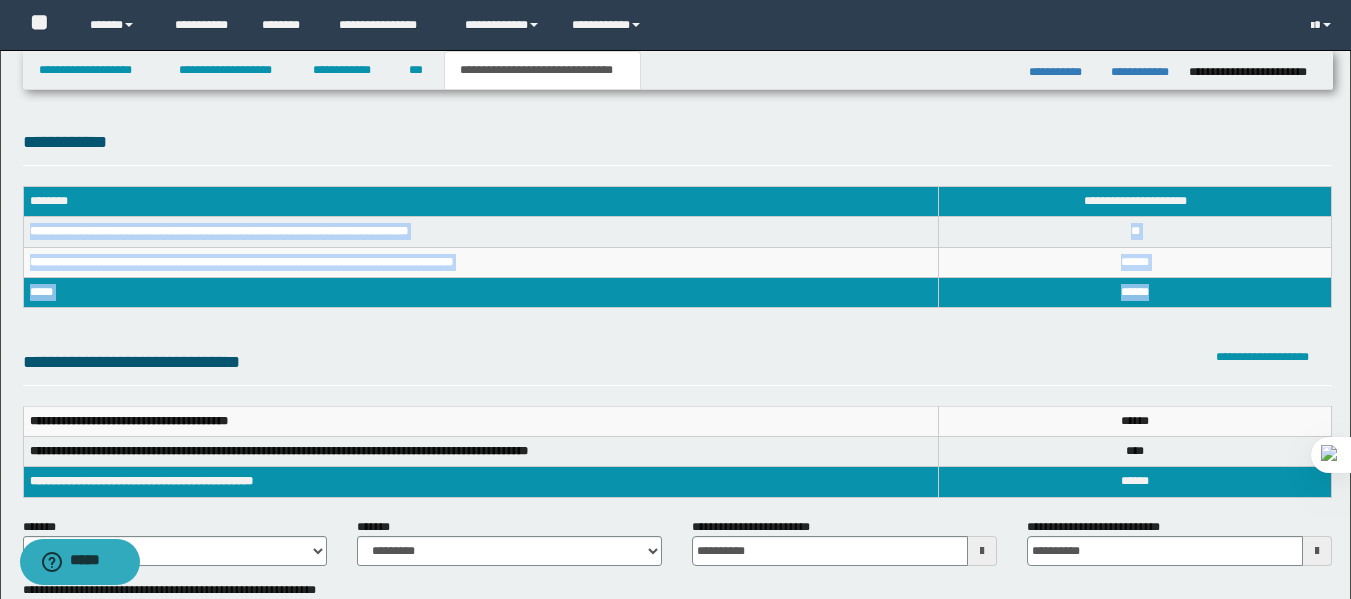 drag, startPoint x: 31, startPoint y: 231, endPoint x: 1204, endPoint y: 293, distance: 1174.6375 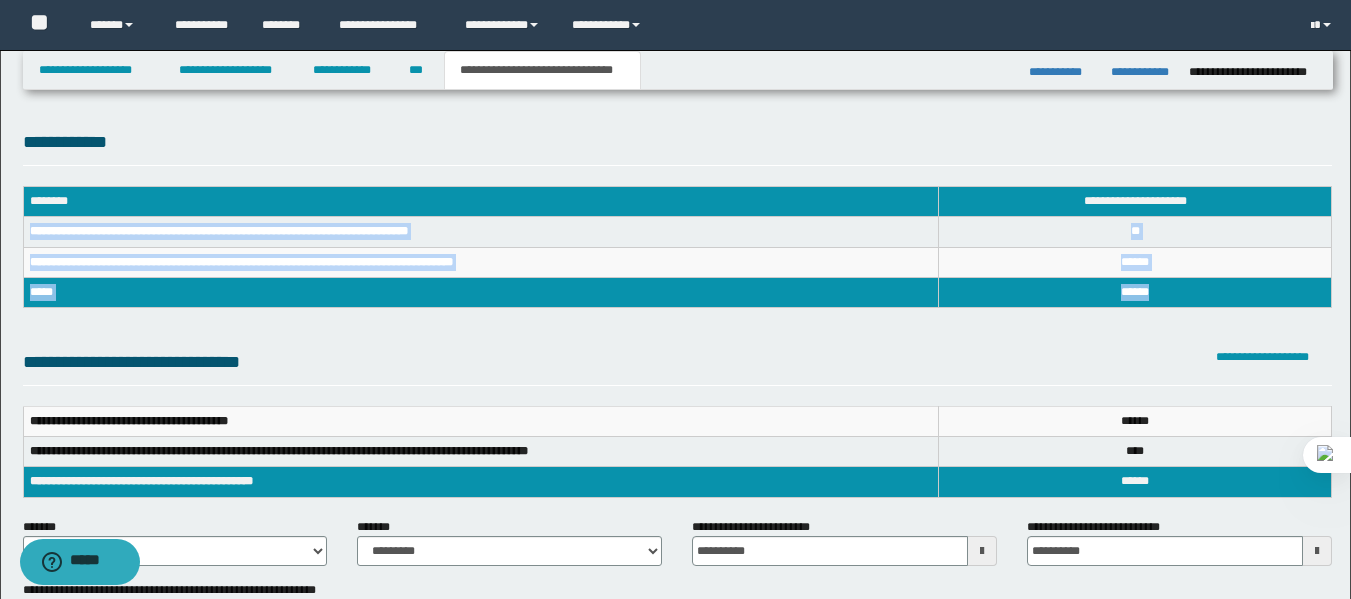copy on "**********" 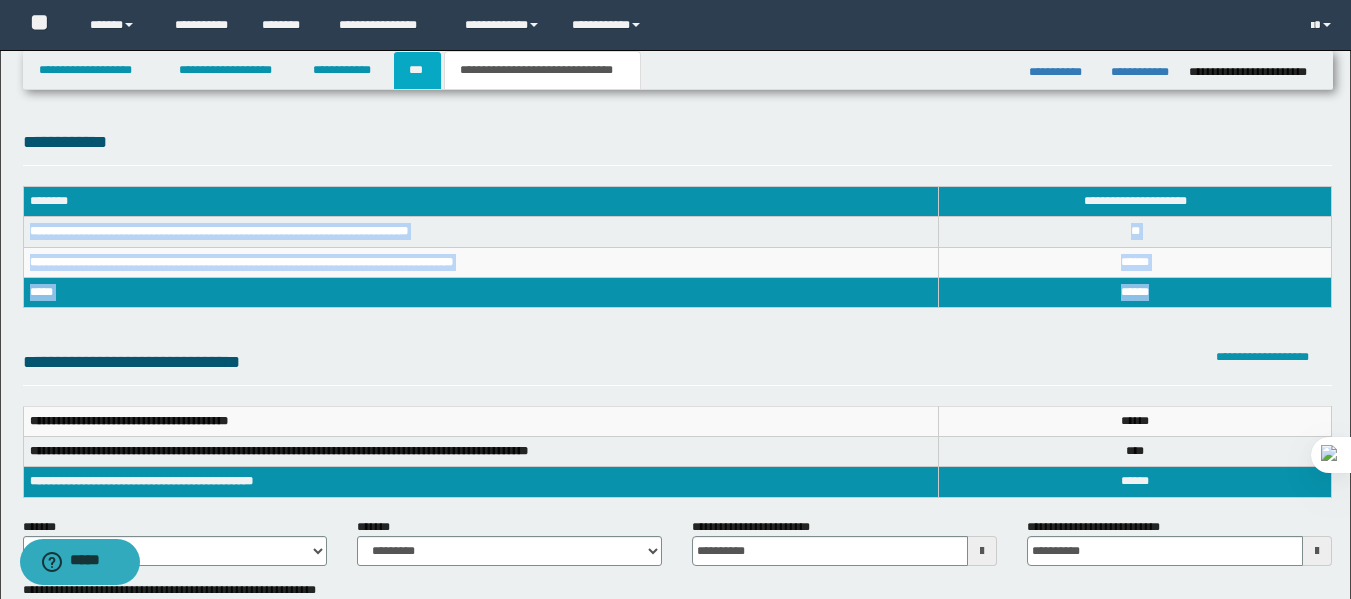 click on "***" at bounding box center [417, 70] 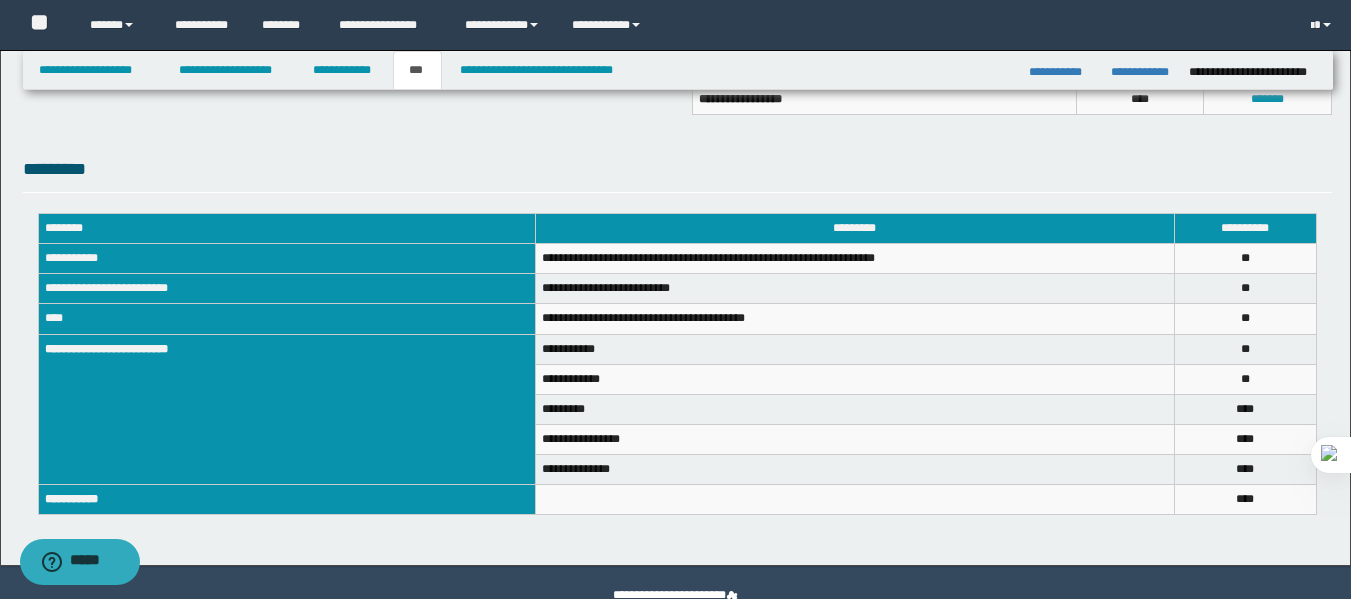 scroll, scrollTop: 641, scrollLeft: 0, axis: vertical 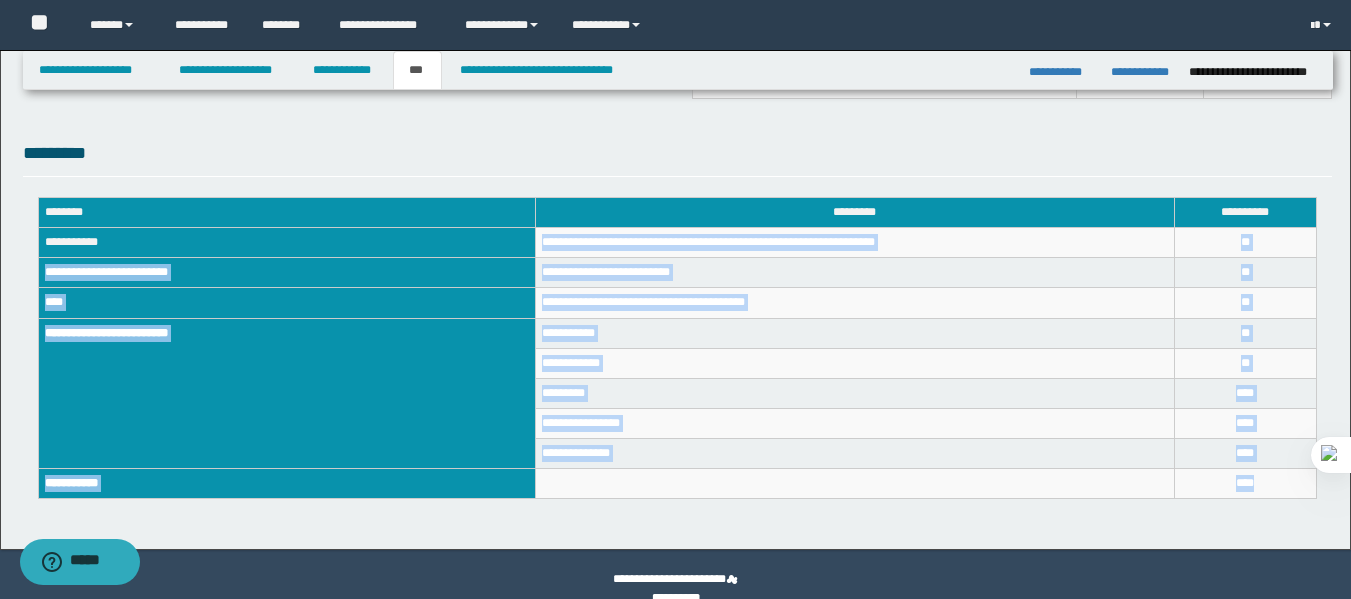 drag, startPoint x: 539, startPoint y: 242, endPoint x: 1260, endPoint y: 483, distance: 760.2118 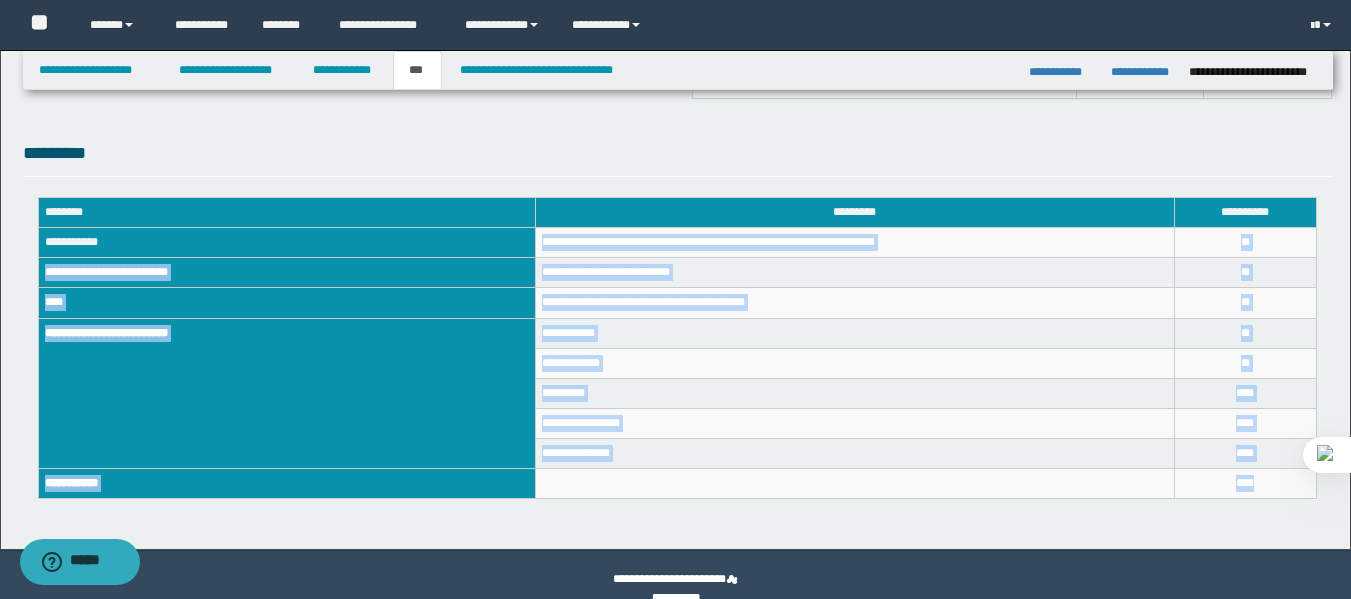 copy on "**********" 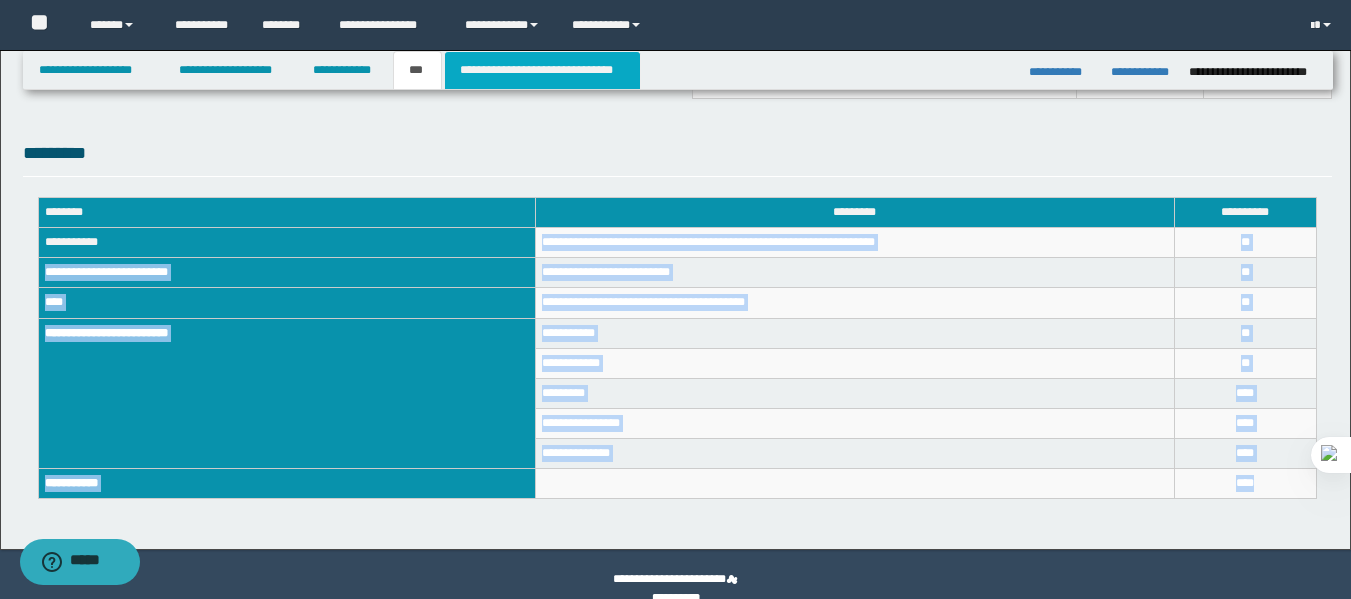 click on "**********" at bounding box center (542, 70) 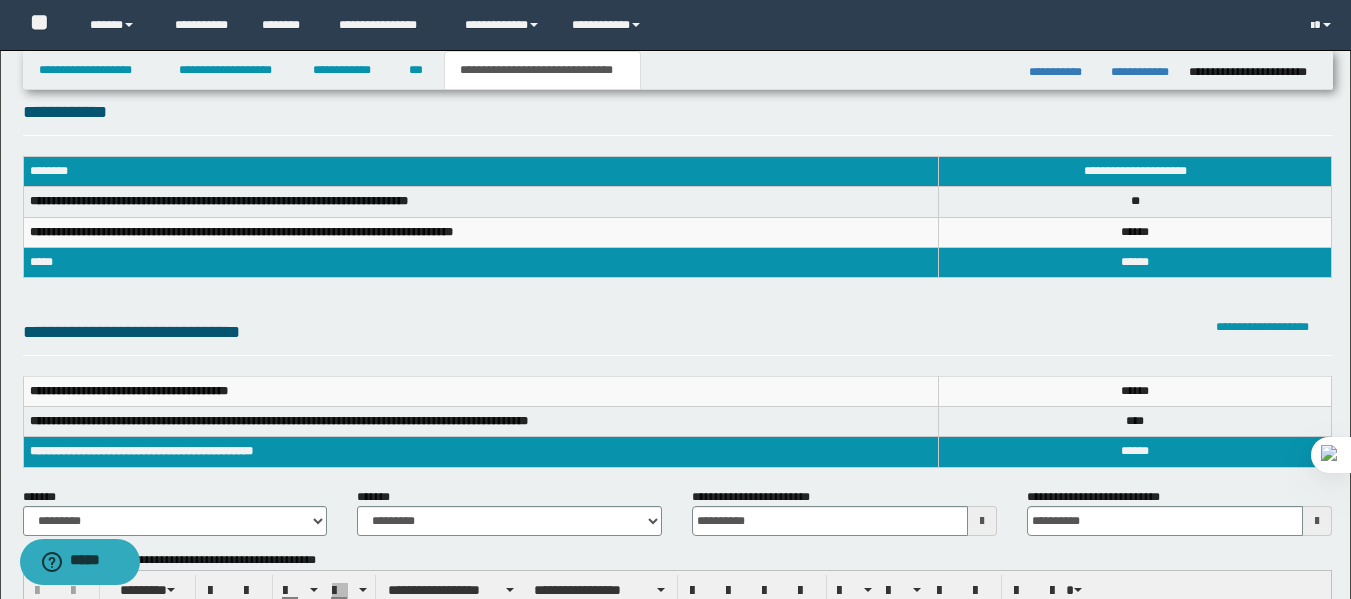 scroll, scrollTop: 28, scrollLeft: 0, axis: vertical 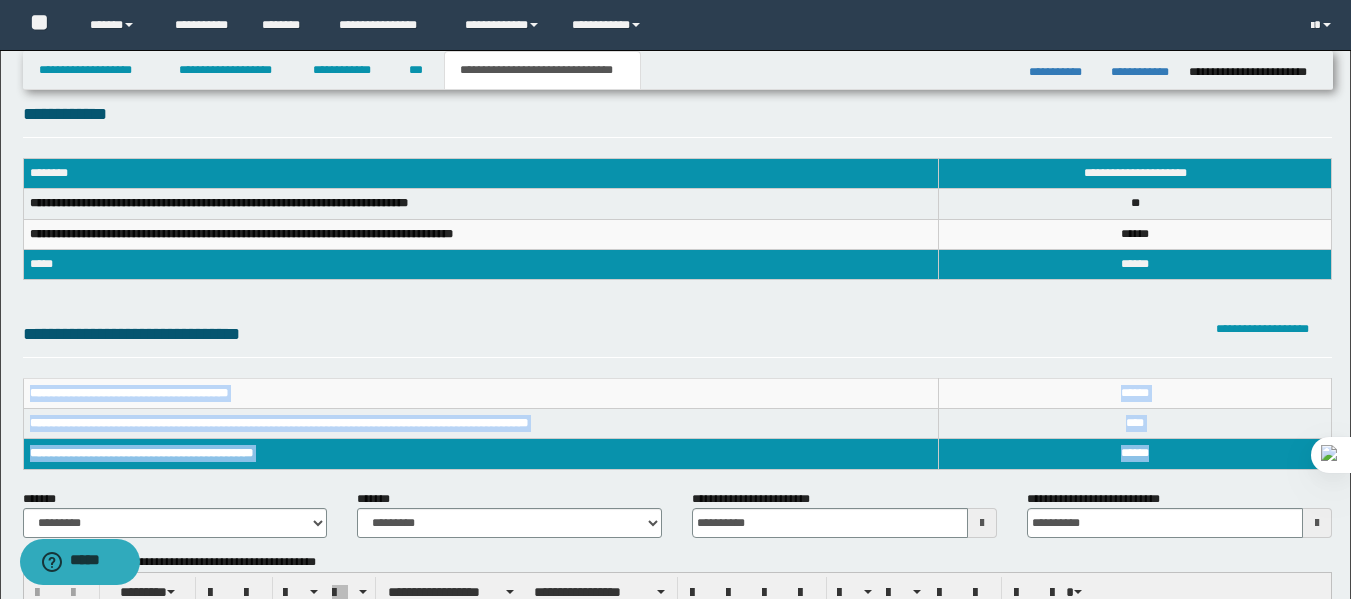 drag, startPoint x: 33, startPoint y: 395, endPoint x: 1165, endPoint y: 459, distance: 1133.8077 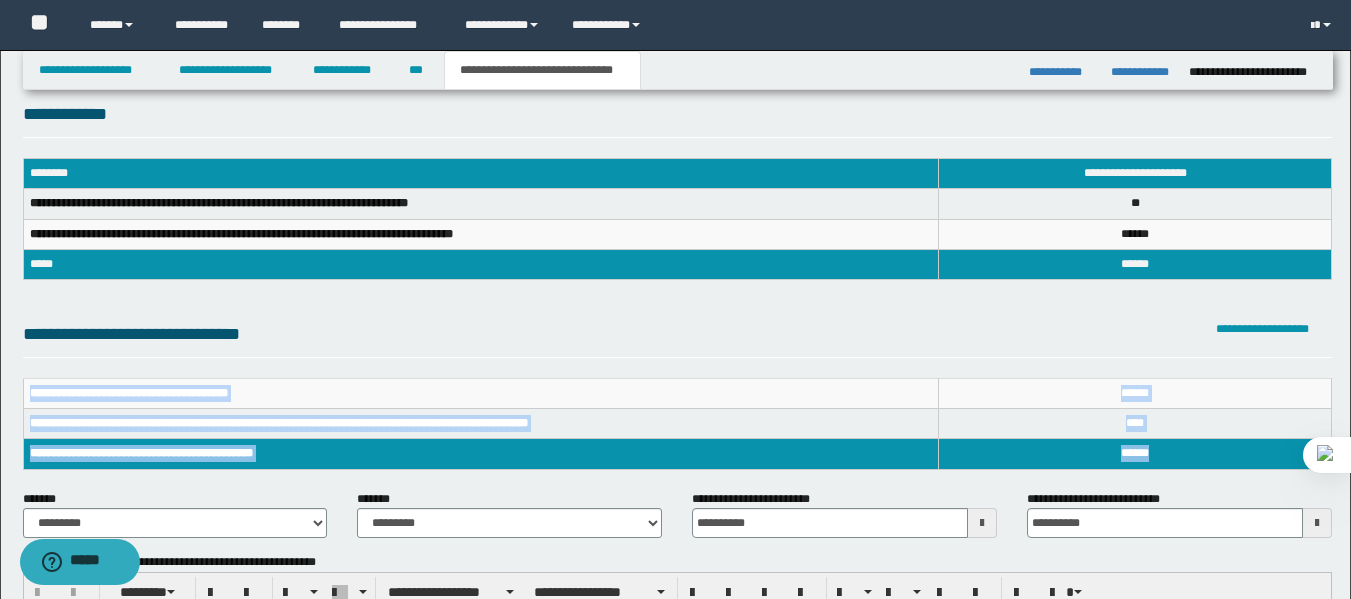 copy on "**********" 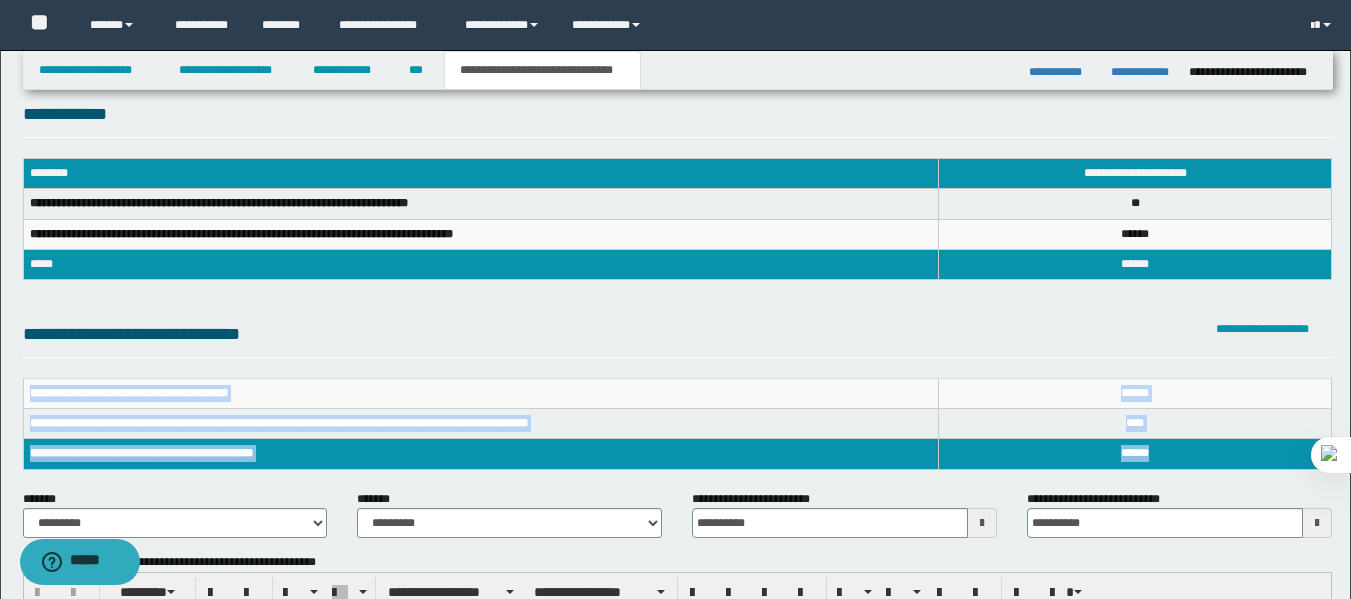 scroll, scrollTop: 0, scrollLeft: 0, axis: both 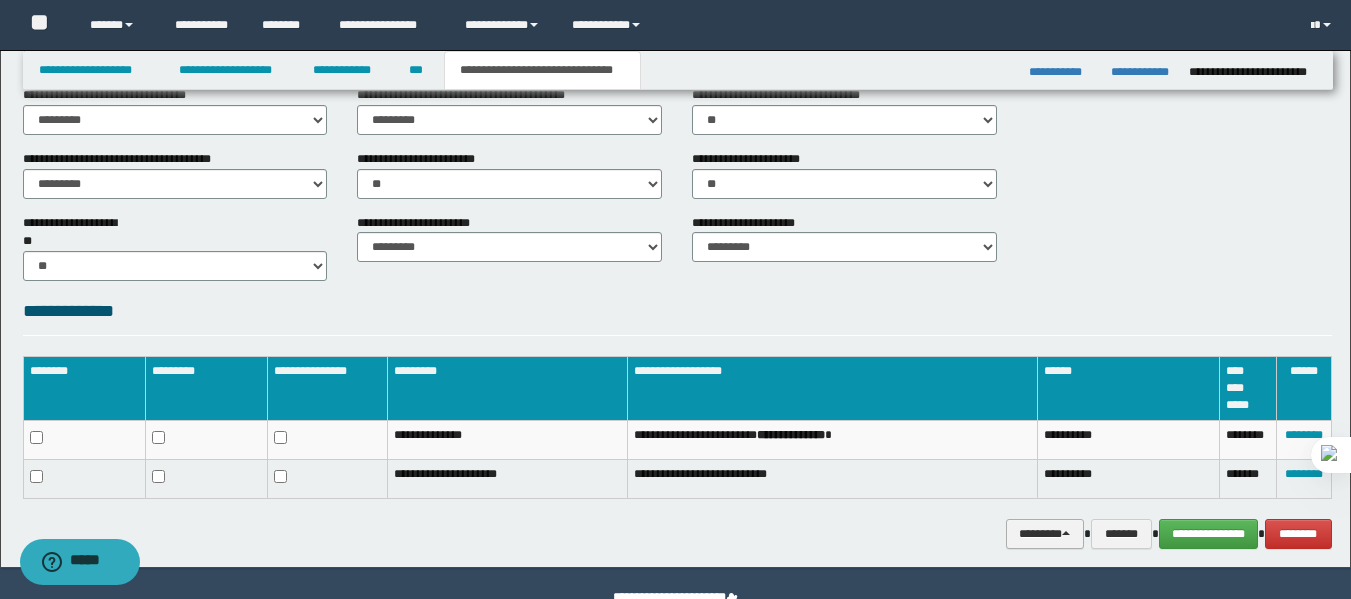 click on "********" at bounding box center (1045, 534) 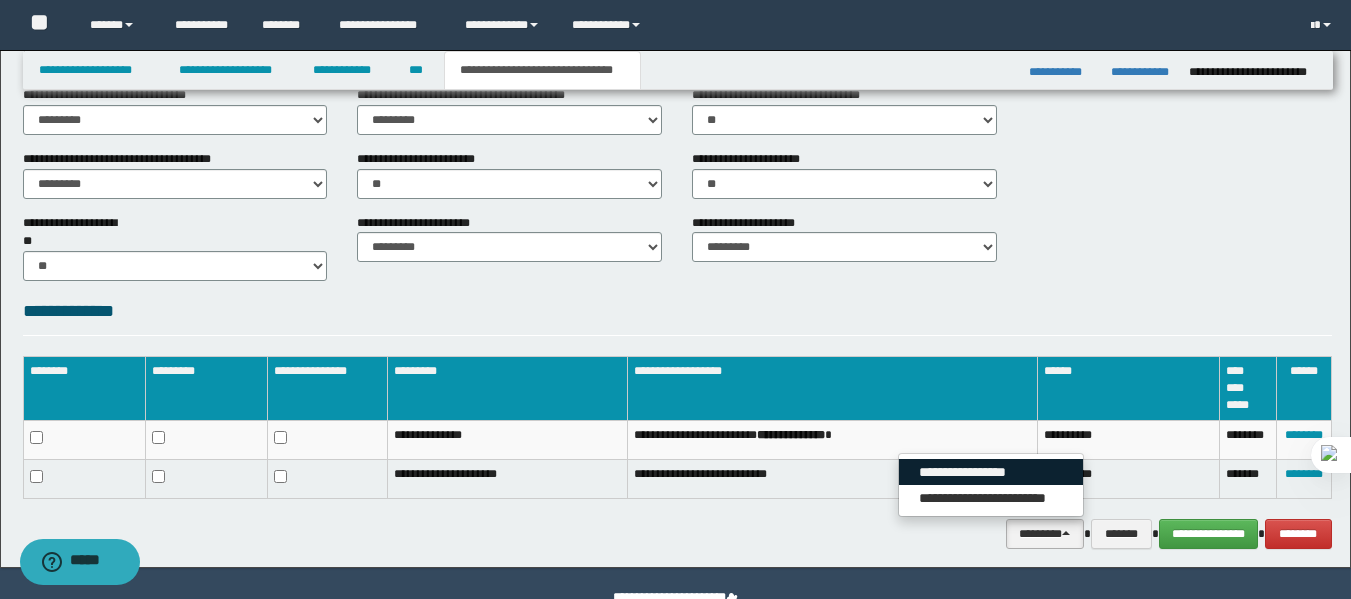 click on "**********" at bounding box center [991, 472] 